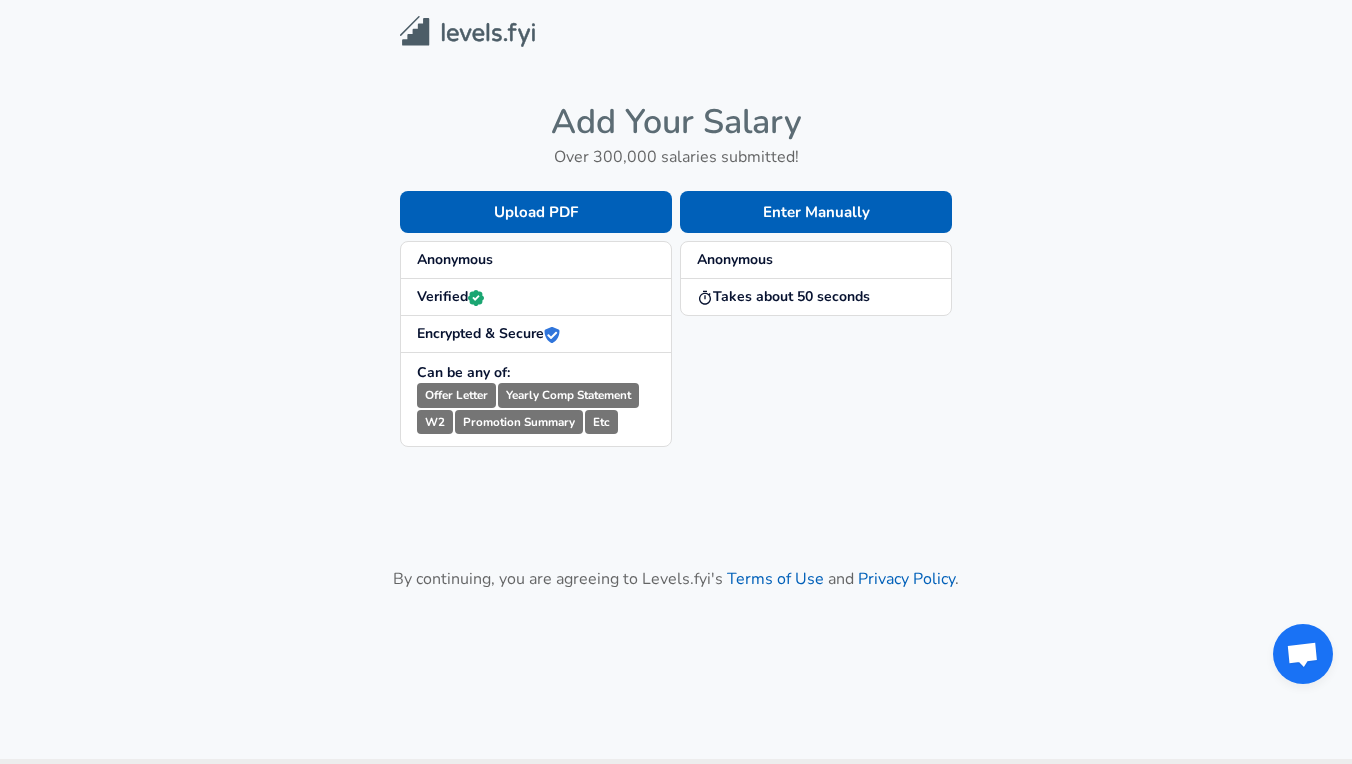 scroll, scrollTop: 0, scrollLeft: 0, axis: both 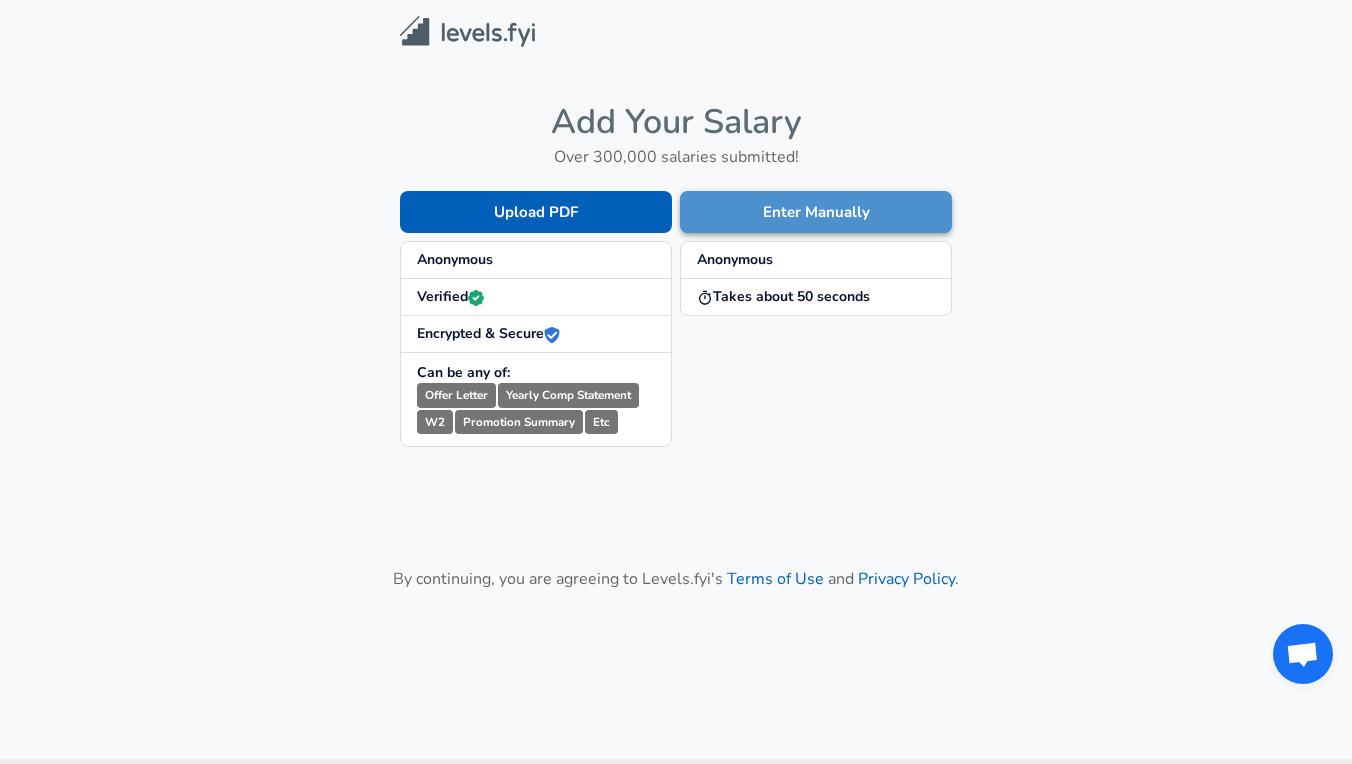 click on "Enter Manually" at bounding box center [816, 212] 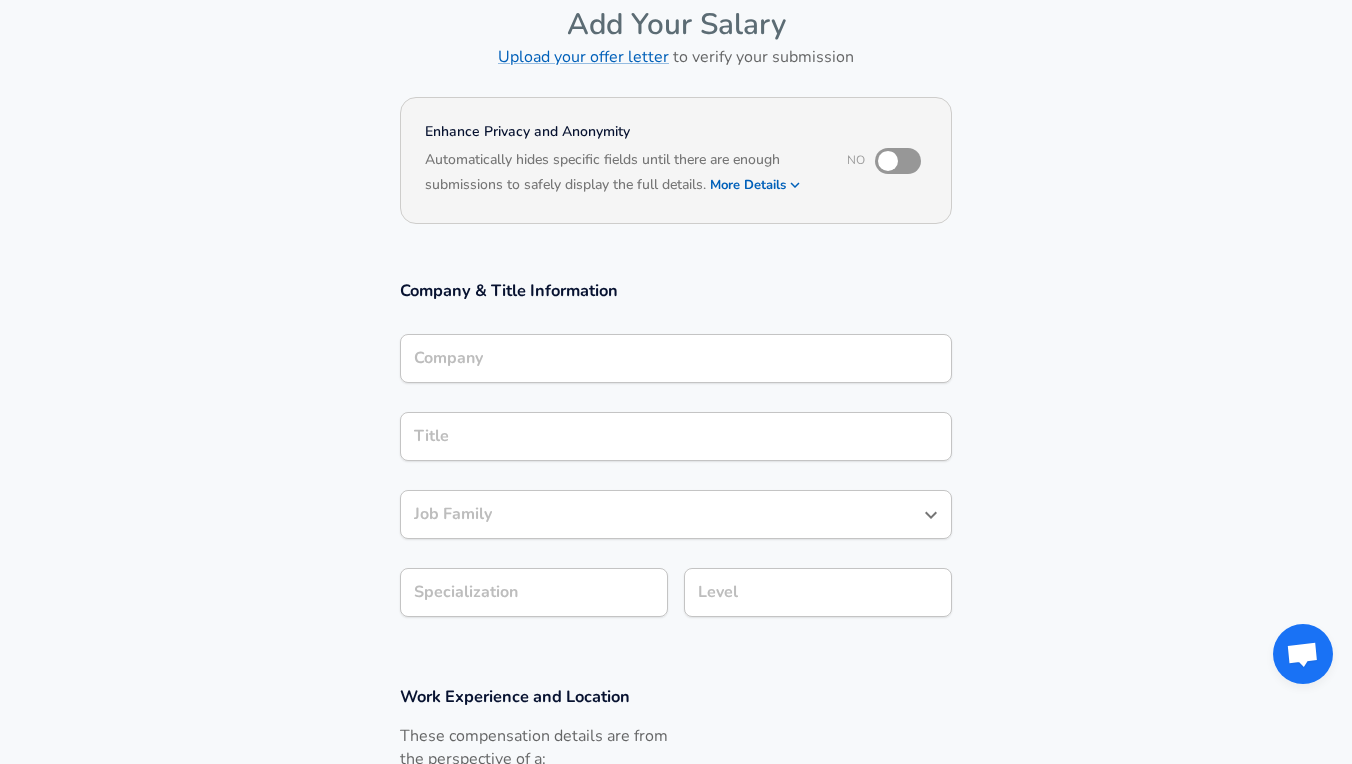 scroll, scrollTop: 120, scrollLeft: 0, axis: vertical 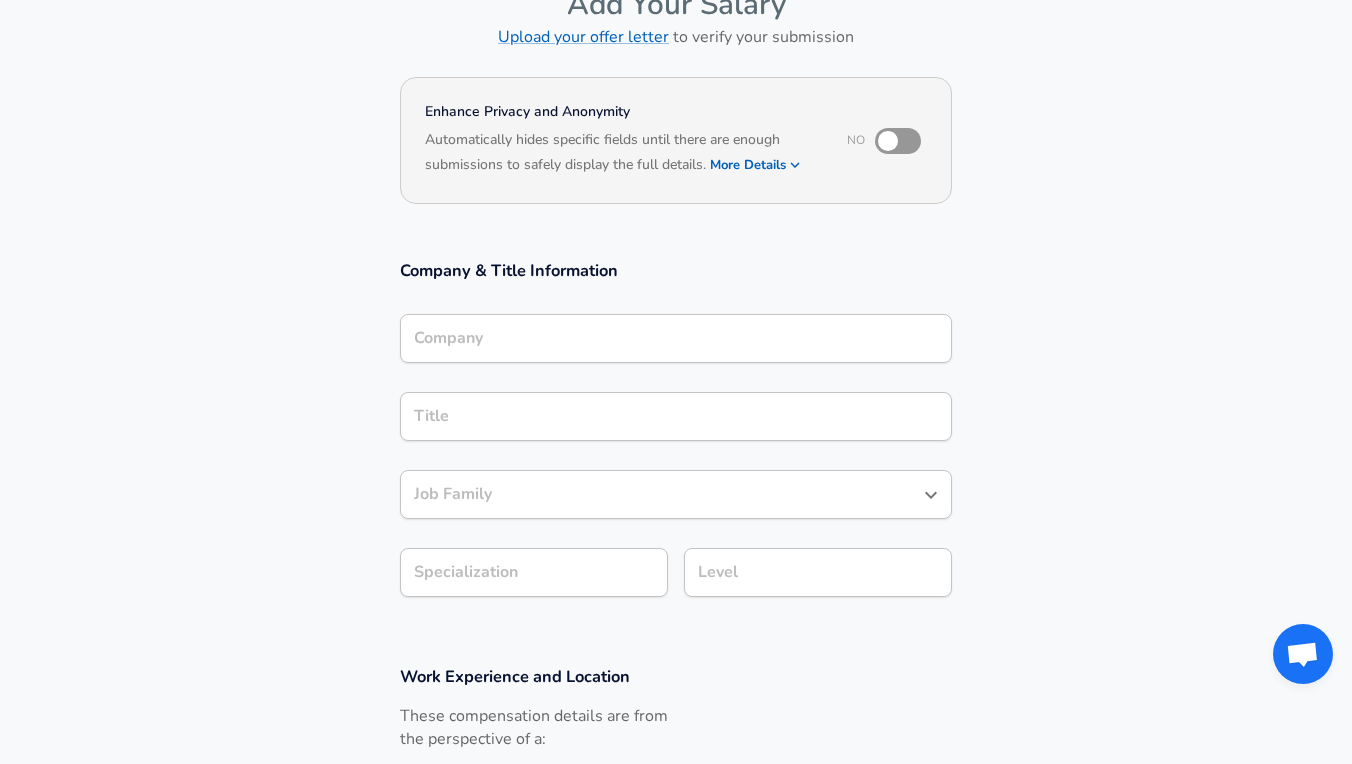 click on "Company" at bounding box center (676, 338) 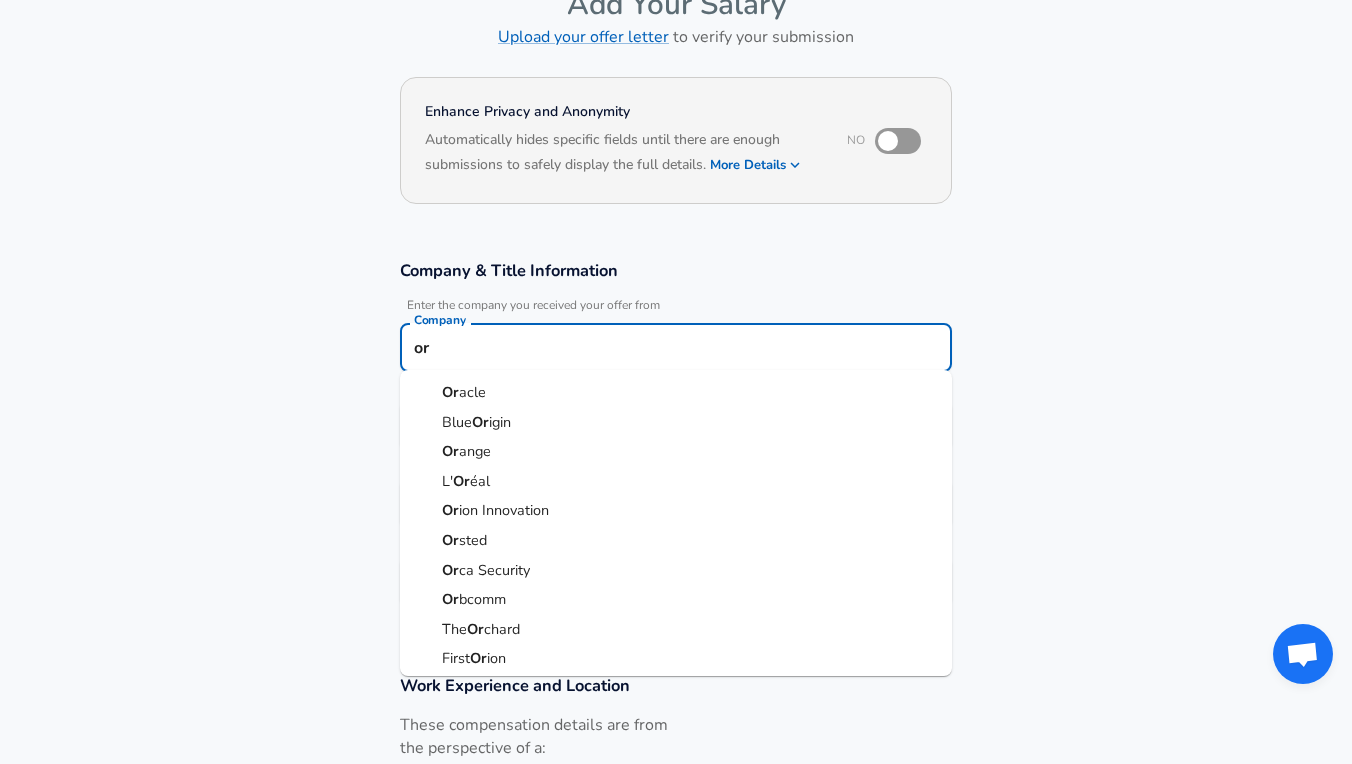 click on "Or acle" at bounding box center (676, 393) 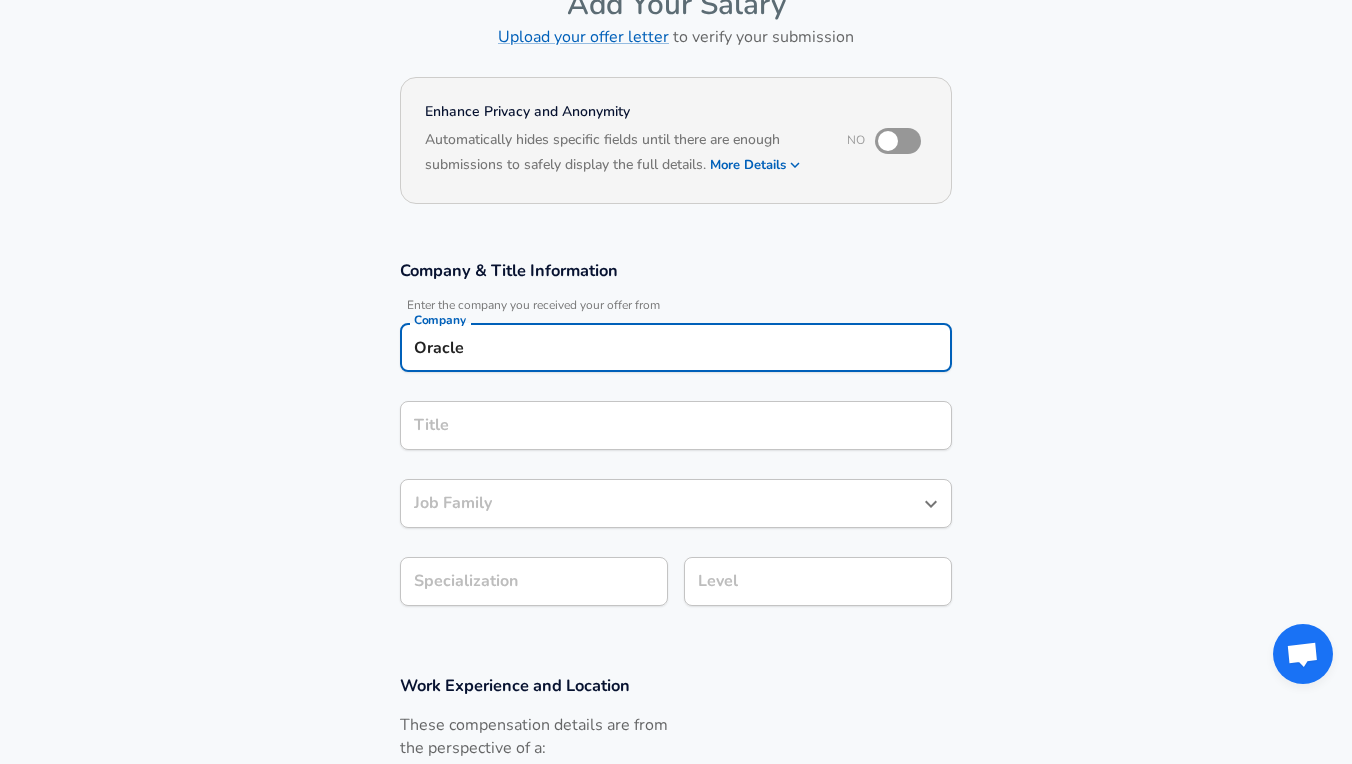 click on "Title" at bounding box center [676, 425] 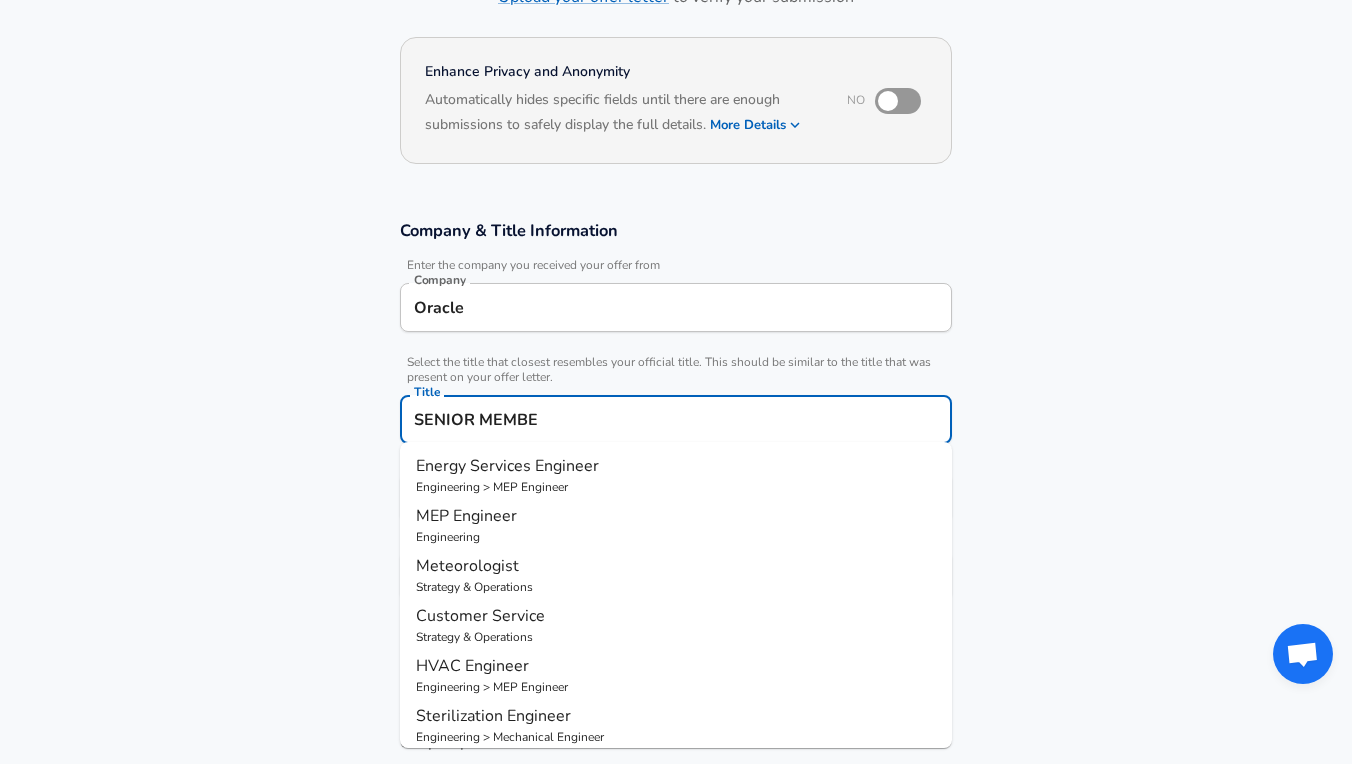 type on "SENIOR MEMBER" 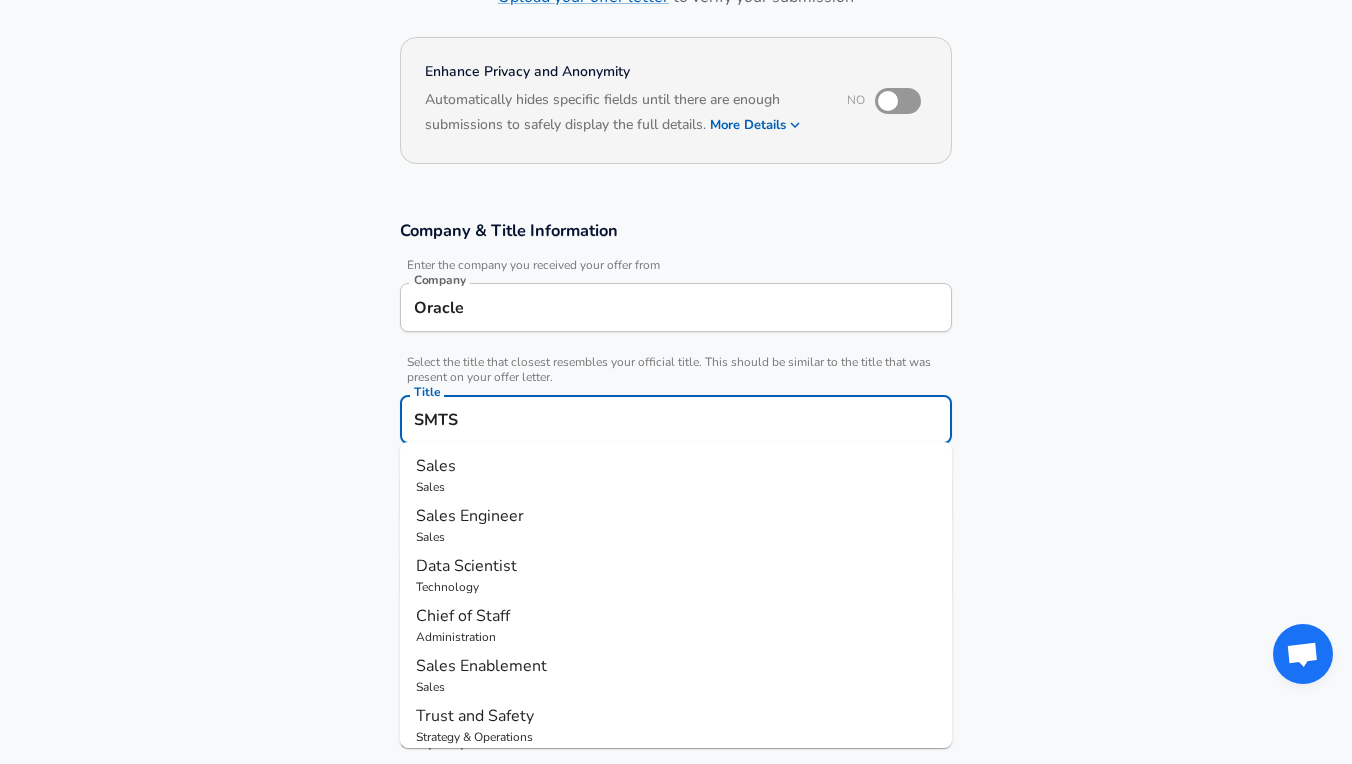 type on "SMTS" 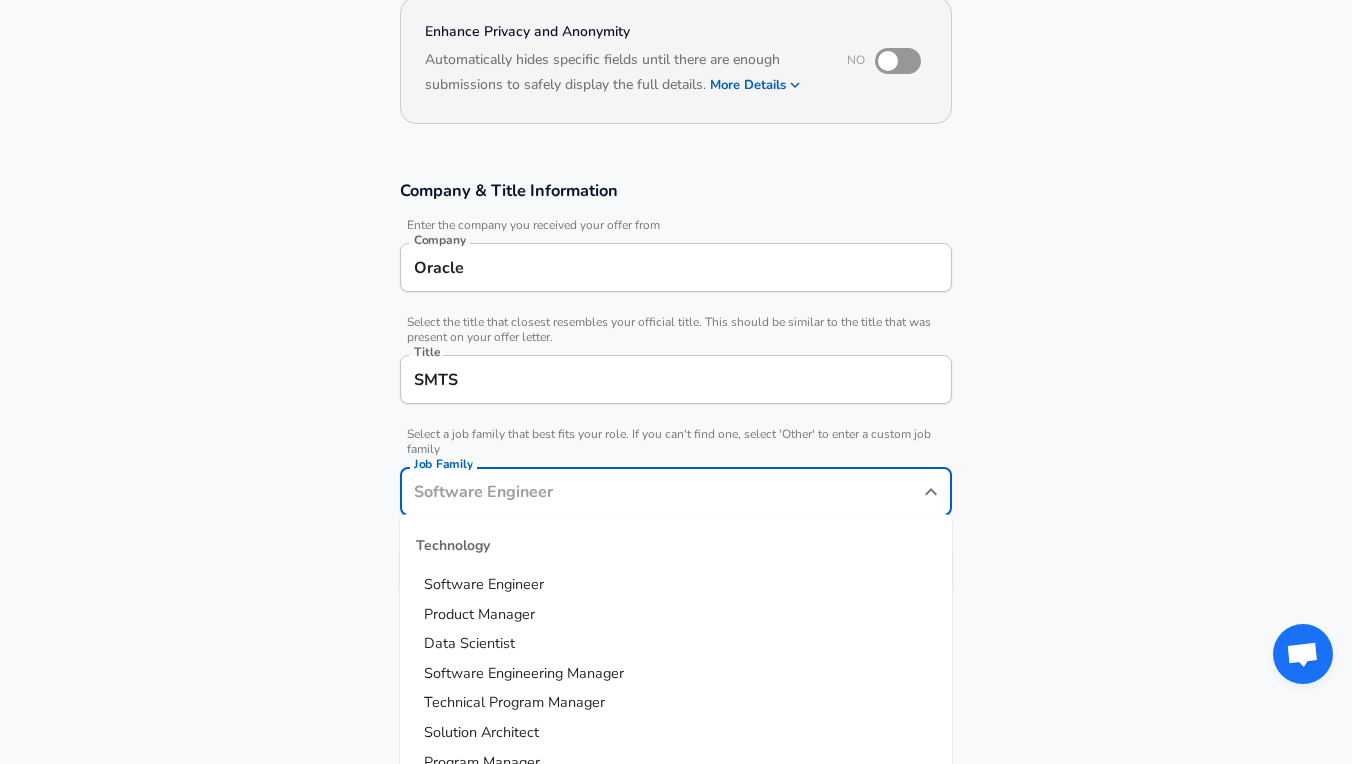 click on "Job Family" at bounding box center (661, 491) 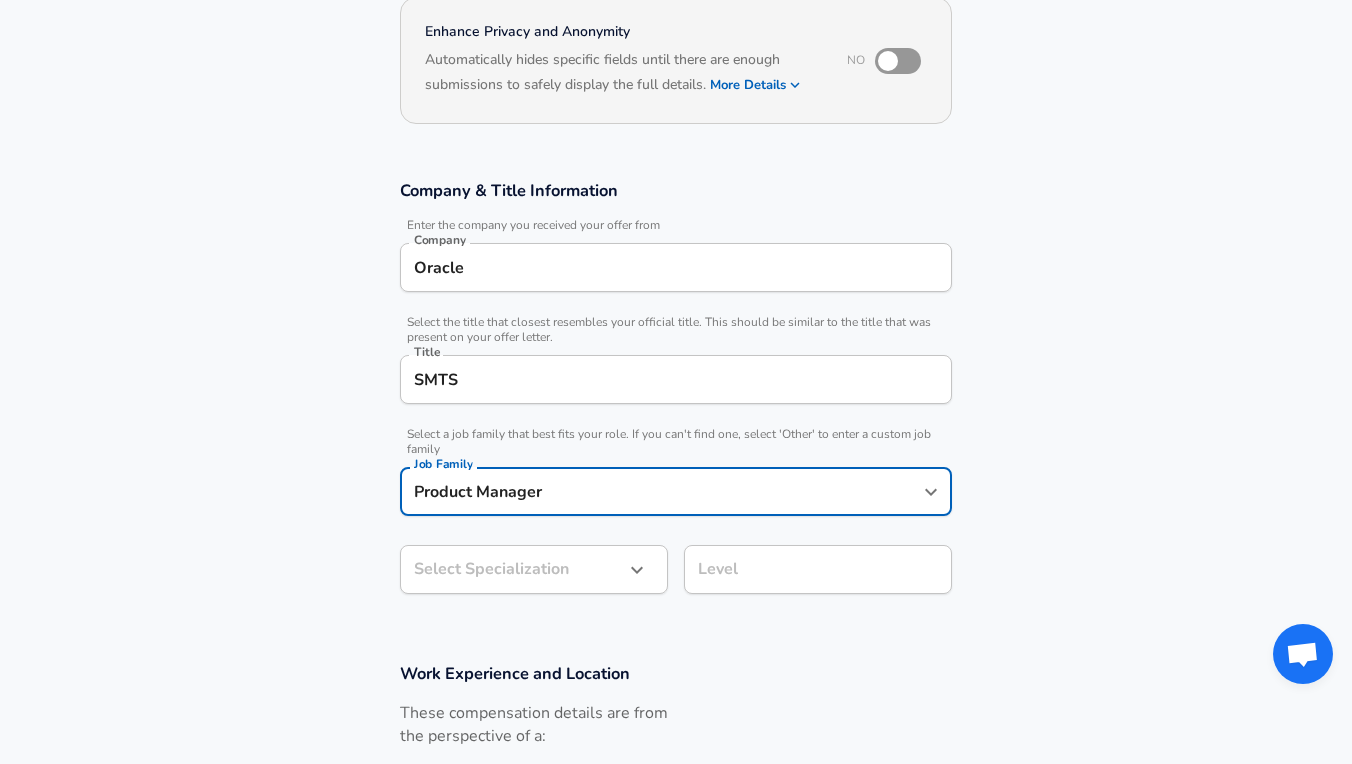 click on "Product Manager" at bounding box center (661, 491) 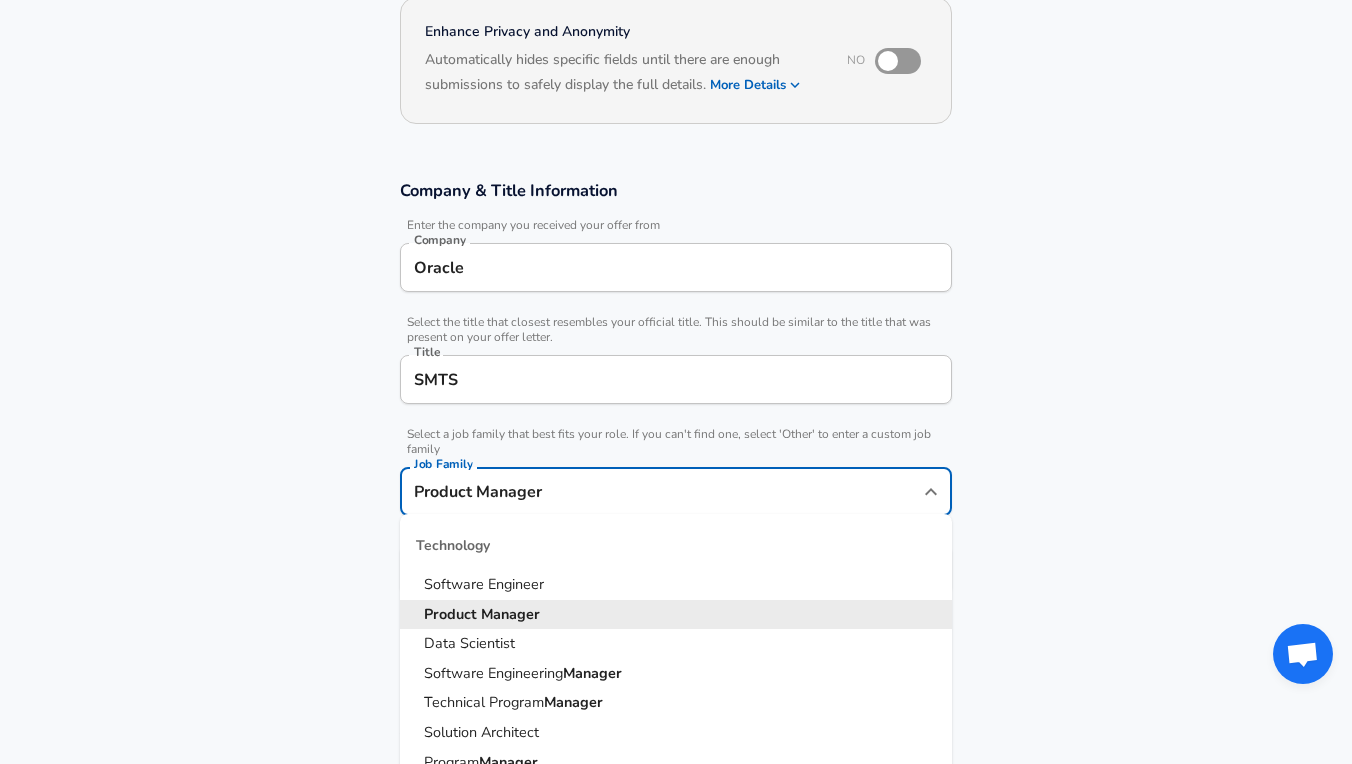click on "Technology" at bounding box center [676, 546] 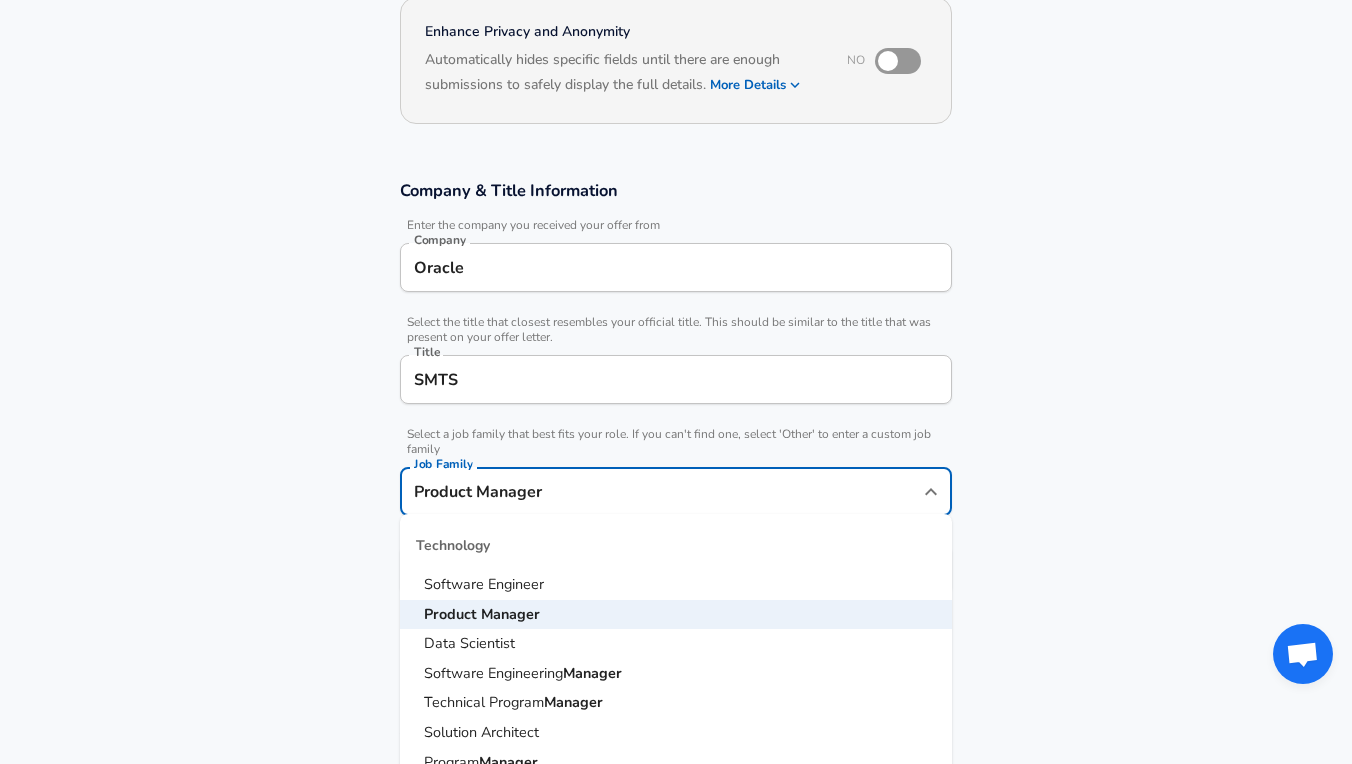 click on "Software Engineer" at bounding box center [484, 584] 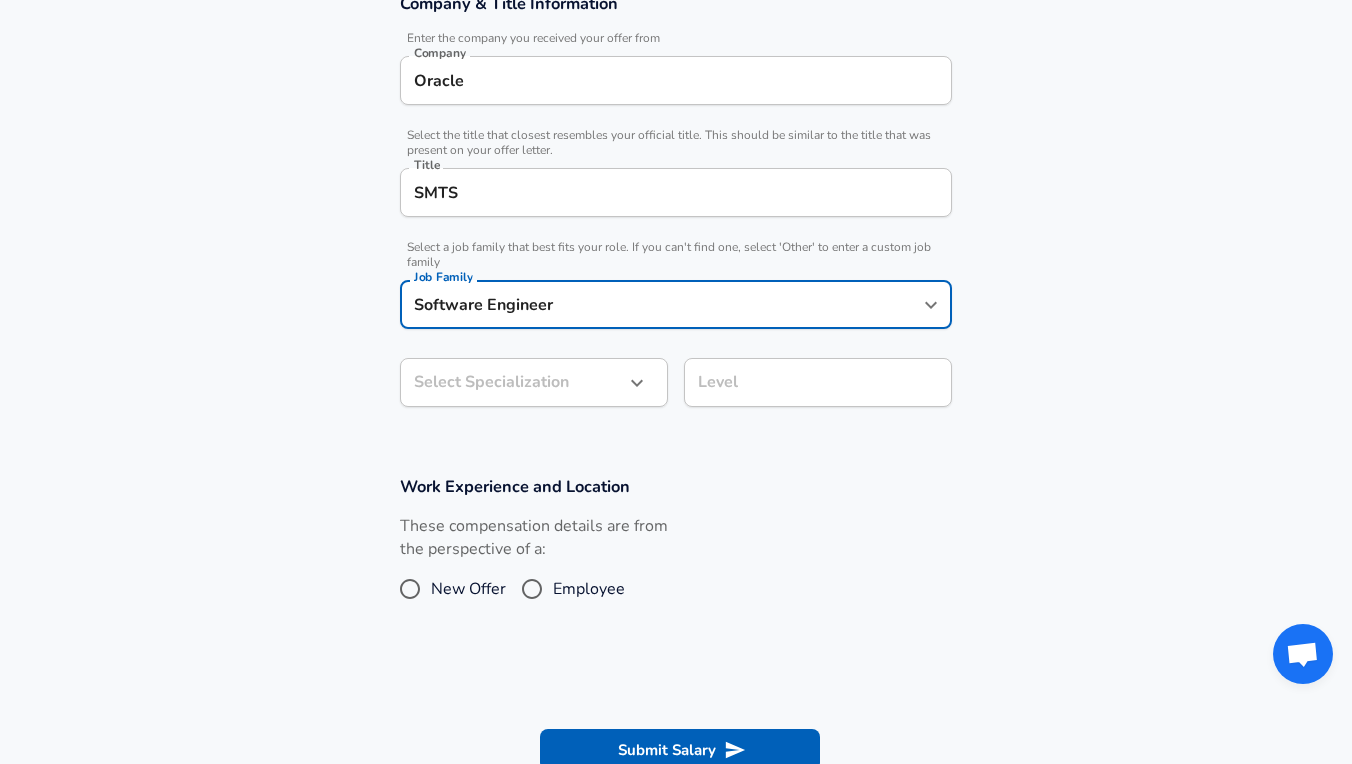 click on "Restart Add Your Salary Upload your offer letter   to verify your submission Enhance Privacy and Anonymity No Automatically hides specific fields until there are enough submissions to safely display the full details.   More Details Based on your submission and the data points that we have already collected, we will automatically hide and anonymize specific fields if there aren't enough data points to remain sufficiently anonymous. Company & Title Information   Enter the company you received your offer from Company Oracle Company   Select the title that closest resembles your official title. This should be similar to the title that was present on your offer letter. Title SMTS Title   Select a job family that best fits your role. If you can't find one, select 'Other' to enter a custom job family Job Family Software Engineer Job Family Select Specialization ​ Select Specialization Level Level Work Experience and Location These compensation details are from the perspective of a: New Offer Employee Submit Salary" at bounding box center (676, -5) 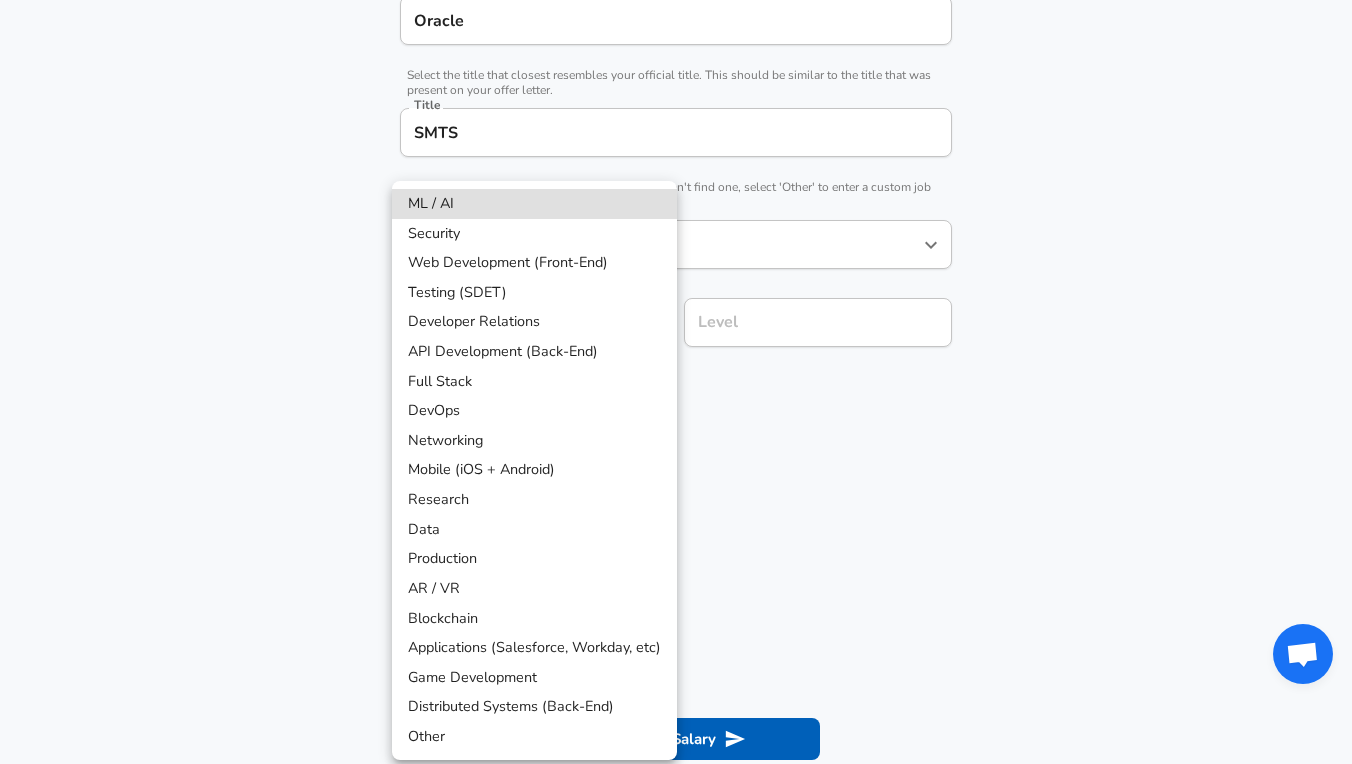 click on "ML / AI" at bounding box center (534, 204) 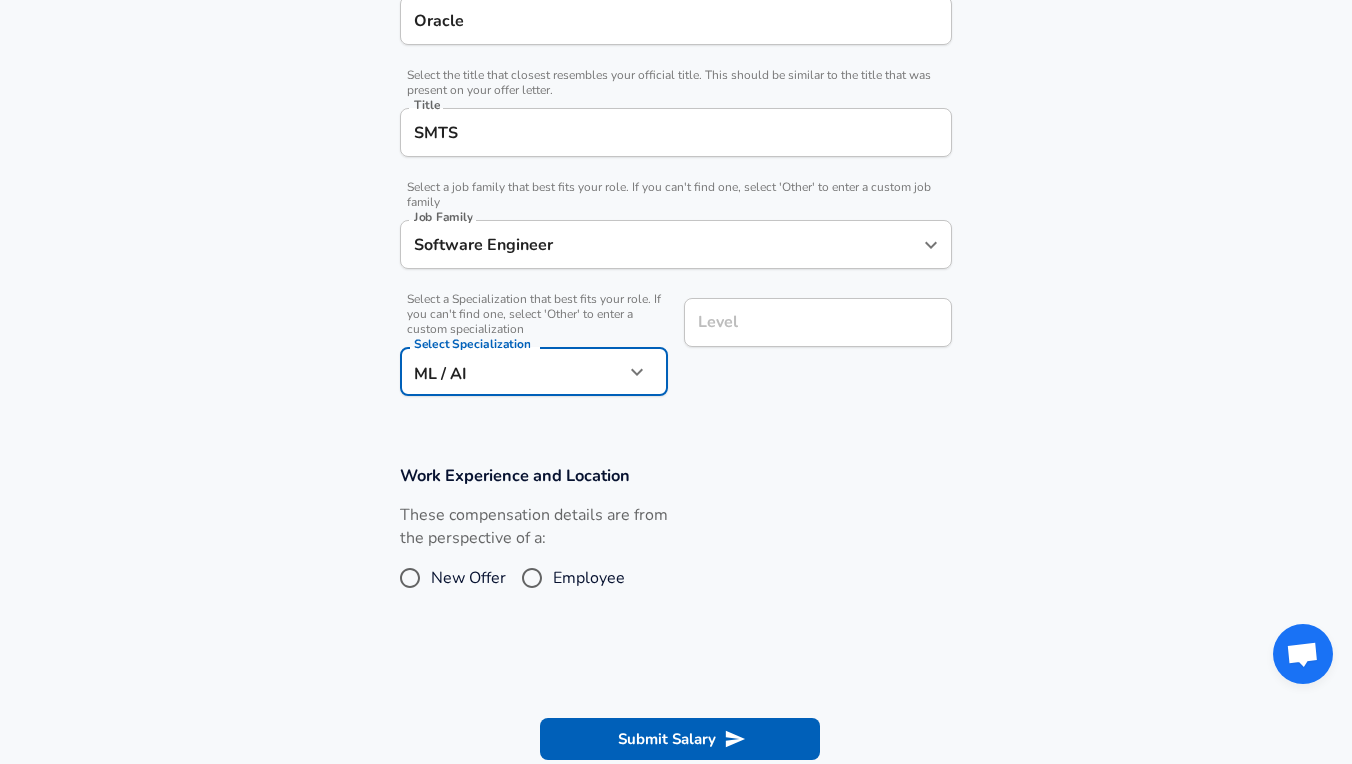click on "Restart Add Your Salary Upload your offer letter   to verify your submission Enhance Privacy and Anonymity No Automatically hides specific fields until there are enough submissions to safely display the full details.   More Details Based on your submission and the data points that we have already collected, we will automatically hide and anonymize specific fields if there aren't enough data points to remain sufficiently anonymous. Company & Title Information   Enter the company you received your offer from Company Oracle Company   Select the title that closest resembles your official title. This should be similar to the title that was present on your offer letter. Title SMTS Title   Select a job family that best fits your role. If you can't find one, select 'Other' to enter a custom job family Job Family Software Engineer Job Family   Select a Specialization that best fits your role. If you can't find one, select 'Other' to enter a custom specialization Select Specialization ML / AI ML / AI Level Level" at bounding box center [676, -65] 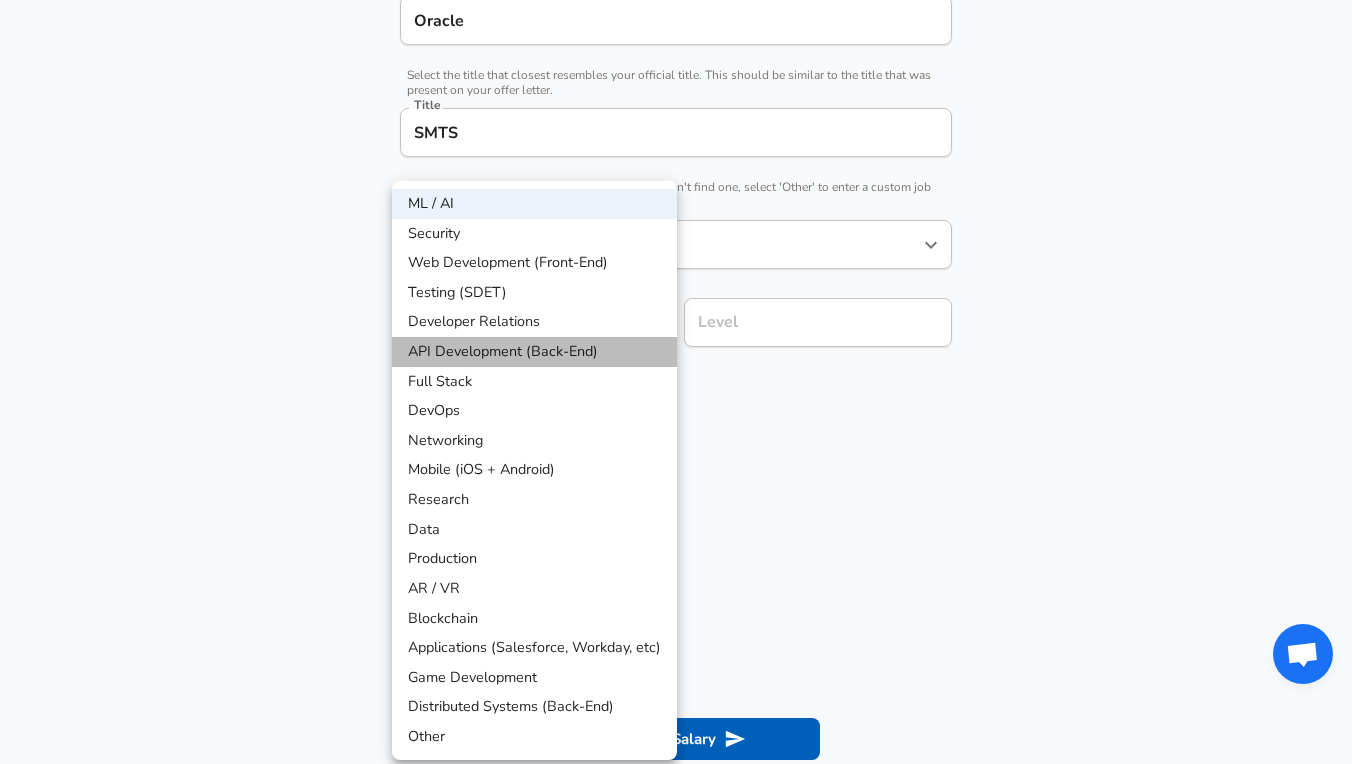 click on "API Development (Back-End)" at bounding box center (534, 352) 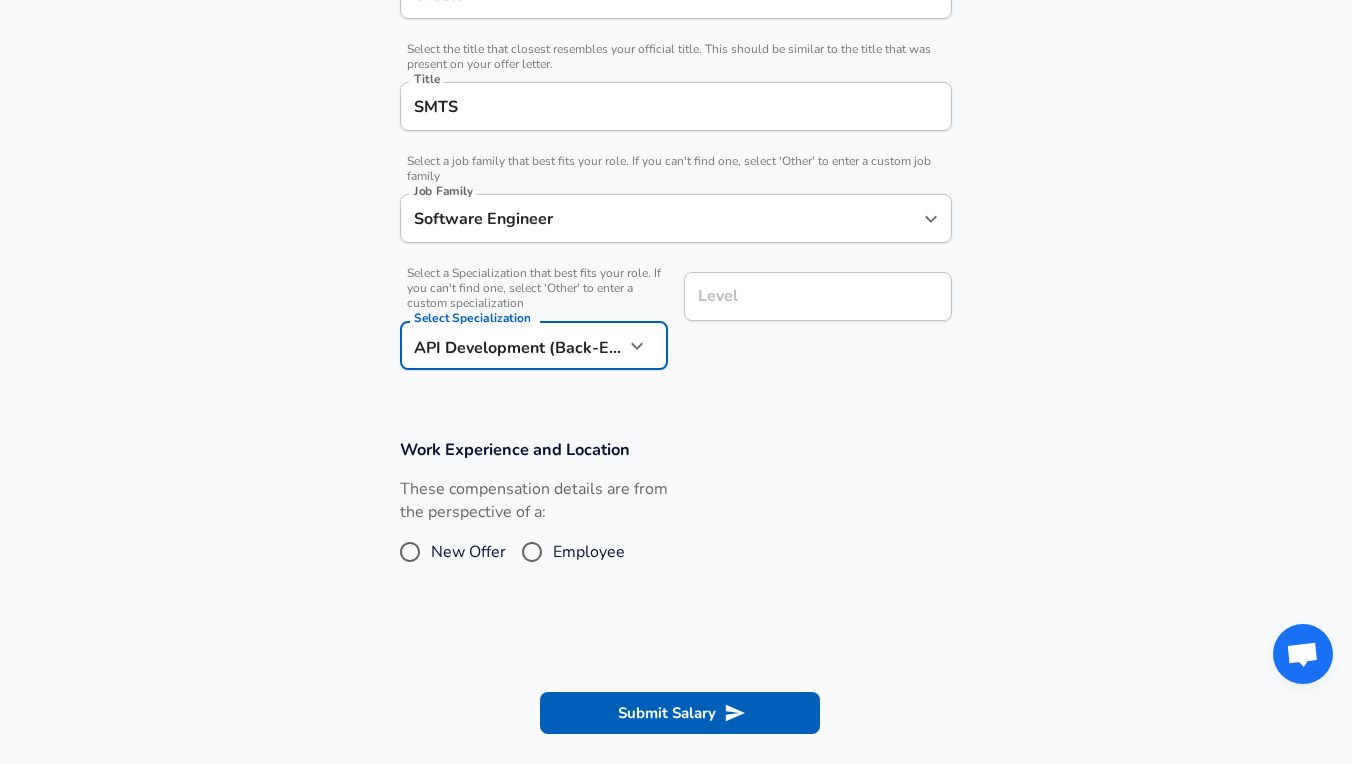 scroll, scrollTop: 485, scrollLeft: 0, axis: vertical 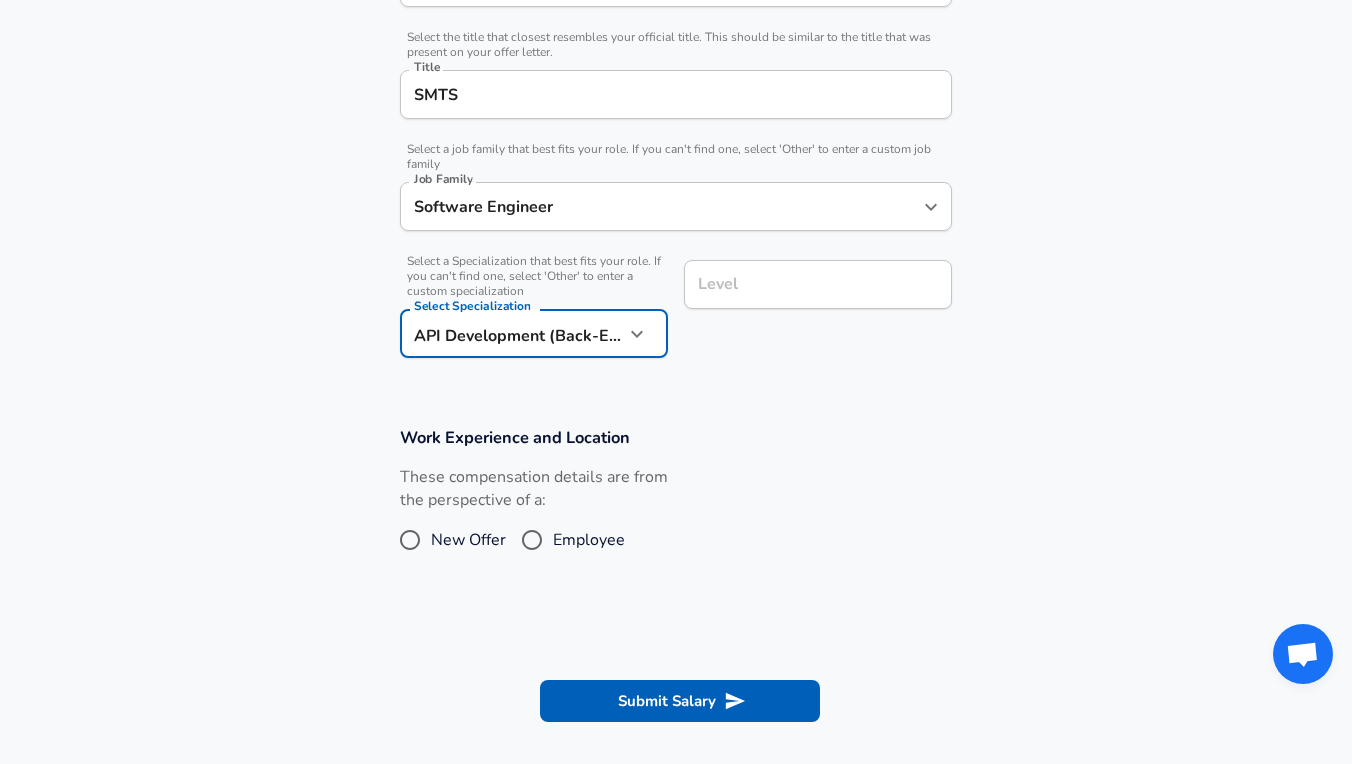 click on "Employee" at bounding box center [532, 540] 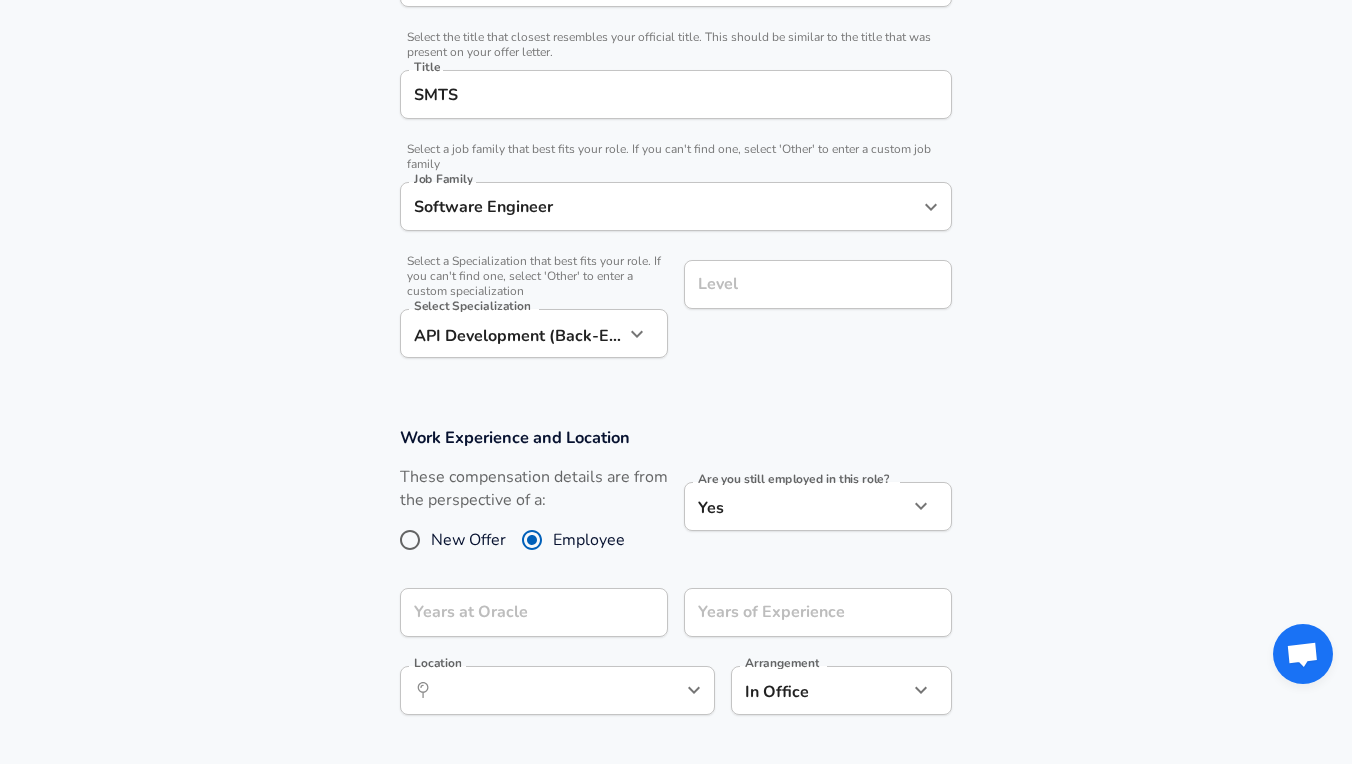 click on "Restart Add Your Salary Upload your offer letter   to verify your submission Enhance Privacy and Anonymity No Automatically hides specific fields until there are enough submissions to safely display the full details.   More Details Based on your submission and the data points that we have already collected, we will automatically hide and anonymize specific fields if there aren't enough data points to remain sufficiently anonymous. Company & Title Information   Enter the company you received your offer from Company Oracle Company   Select the title that closest resembles your official title. This should be similar to the title that was present on your offer letter. Title SMTS Title   Select a job family that best fits your role. If you can't find one, select 'Other' to enter a custom job family Job Family Software Engineer Job Family   Select Specialization ​ Select Specialization Level Level Work Experience and Location These compensation details are from the perspective of a: New Offer Employee Submit Salary" at bounding box center (676, -103) 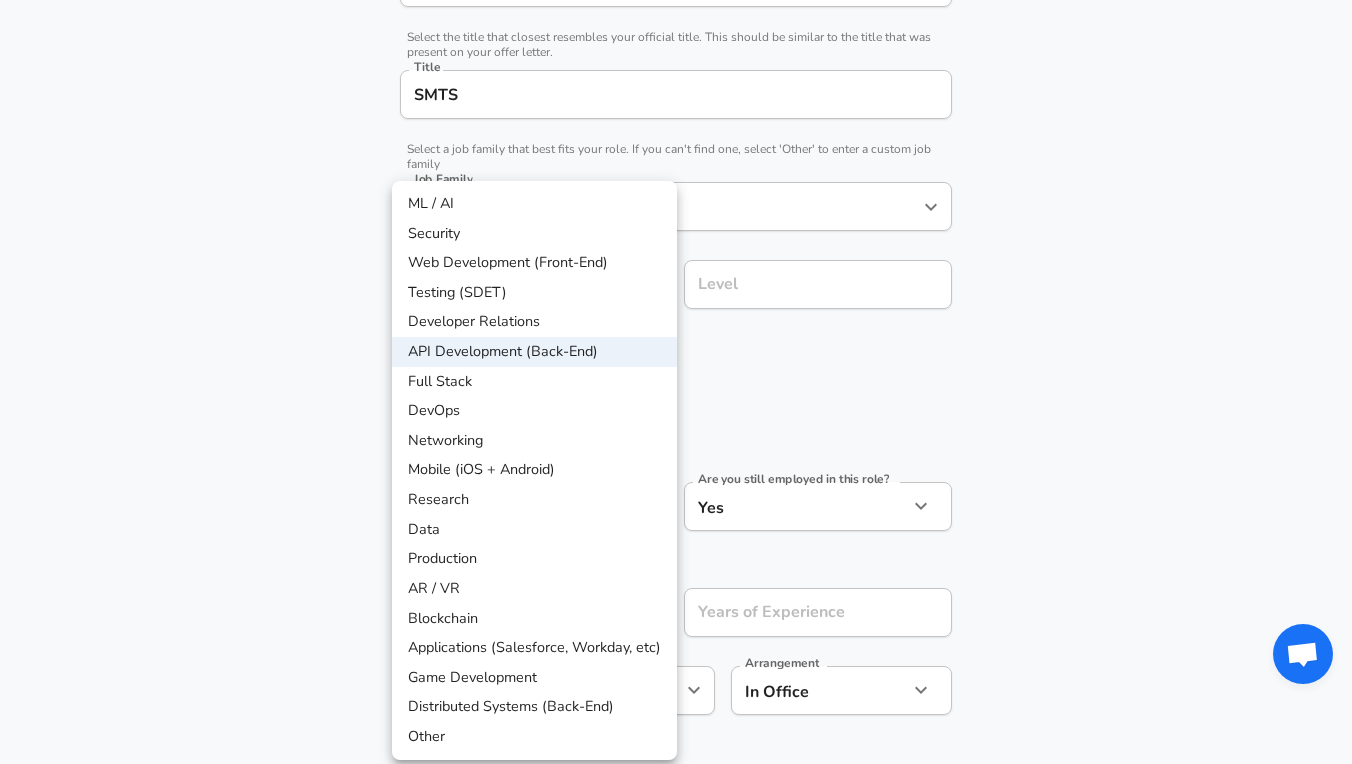 click at bounding box center (676, 382) 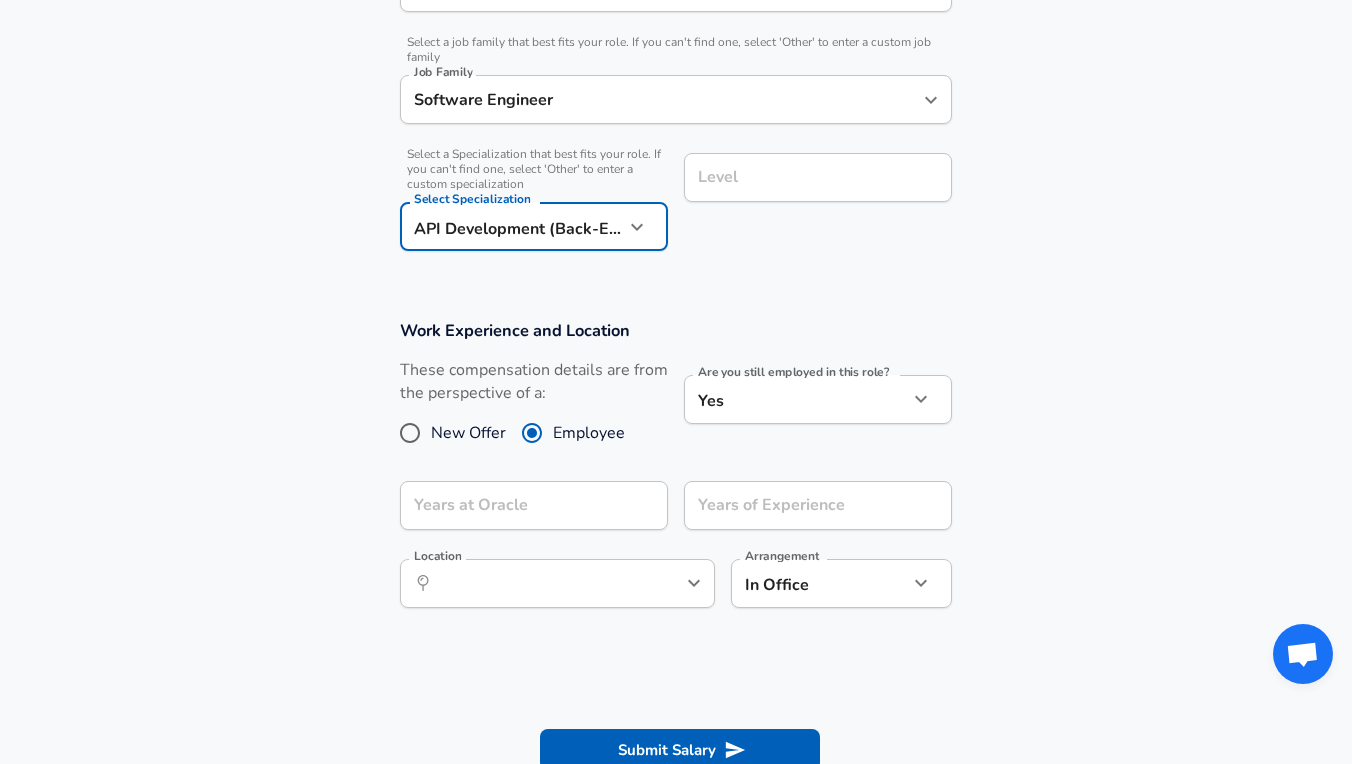 scroll, scrollTop: 624, scrollLeft: 0, axis: vertical 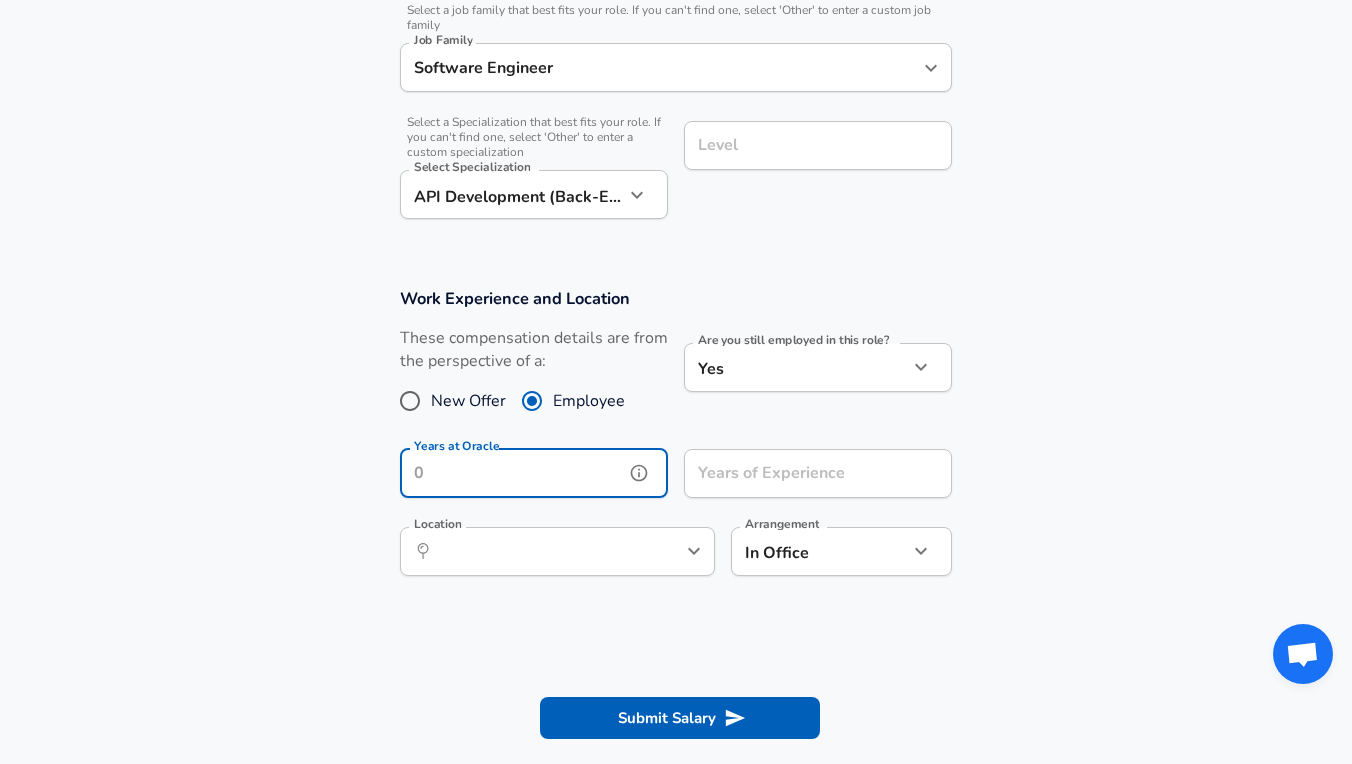 click on "Years at Oracle" at bounding box center [512, 473] 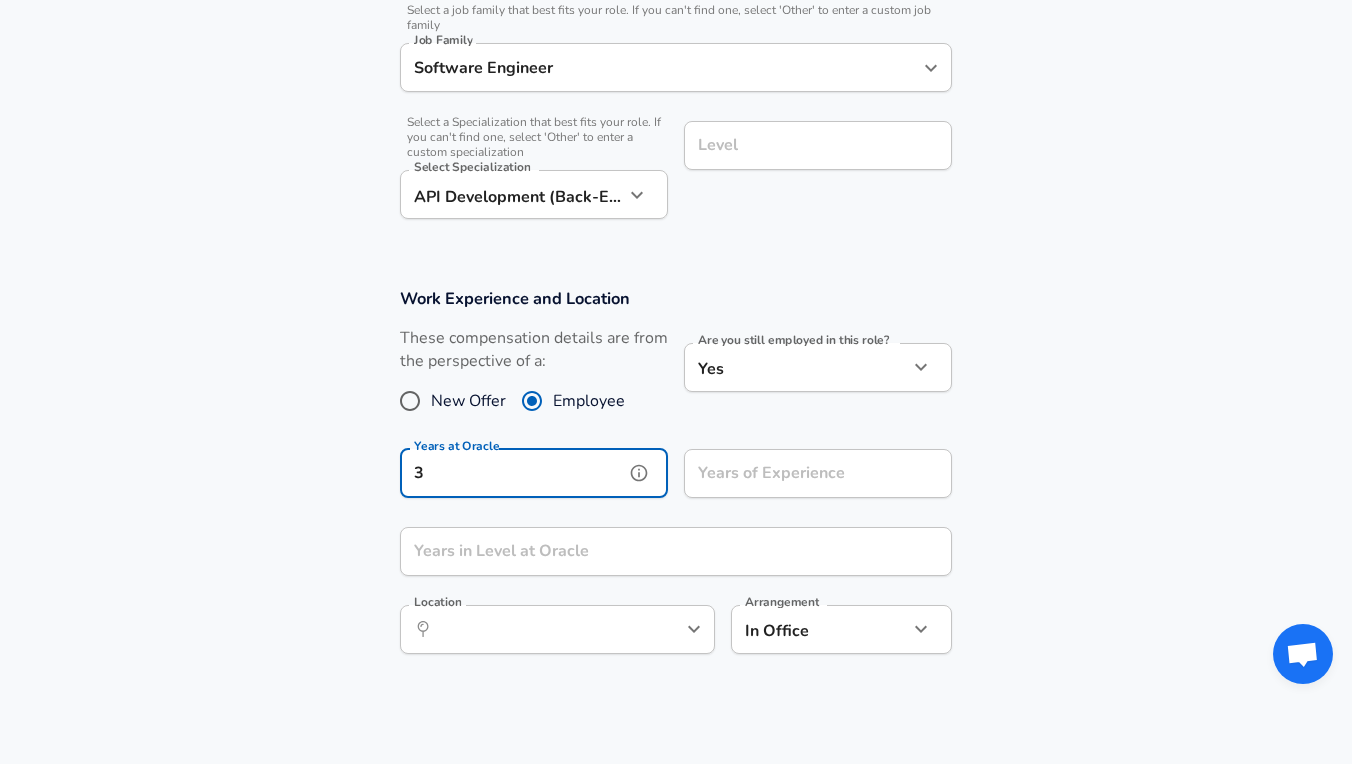 type on "3" 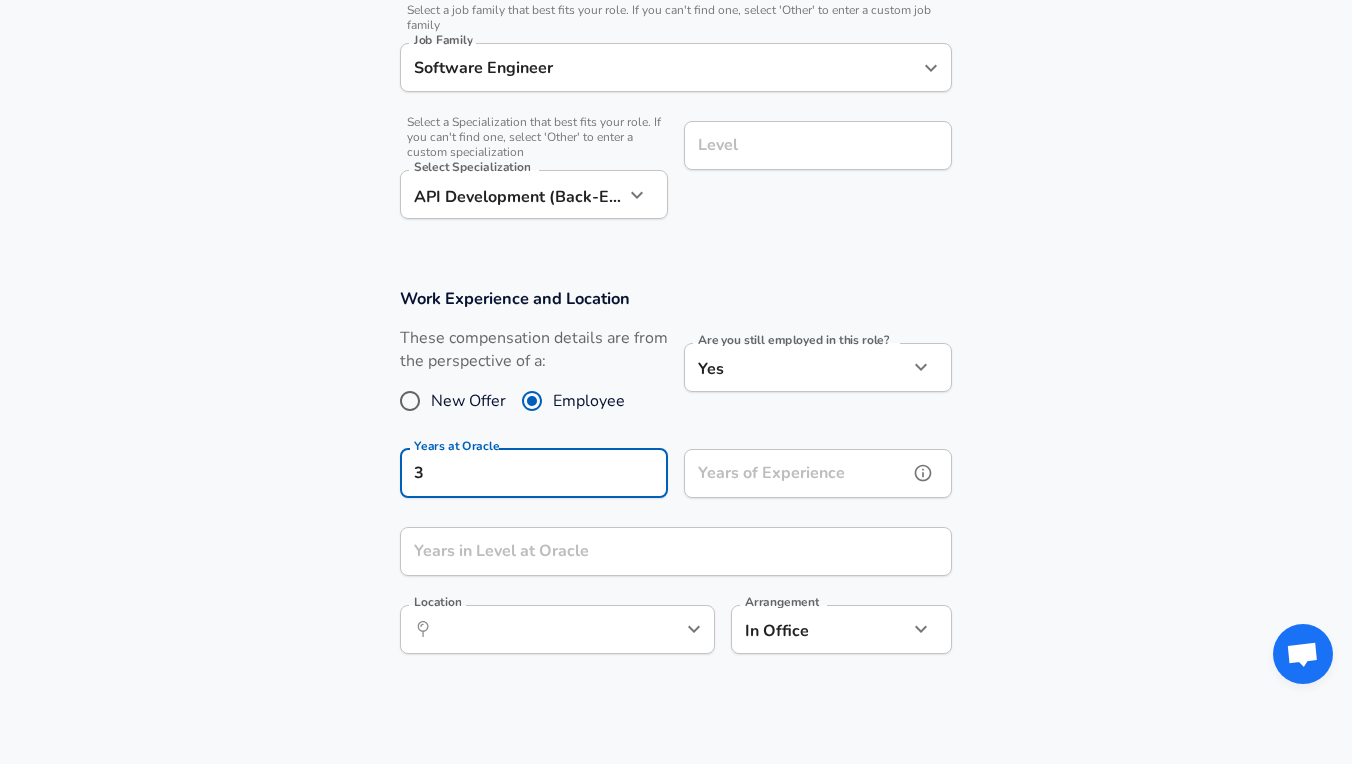 click on "Years of Experience" at bounding box center (796, 473) 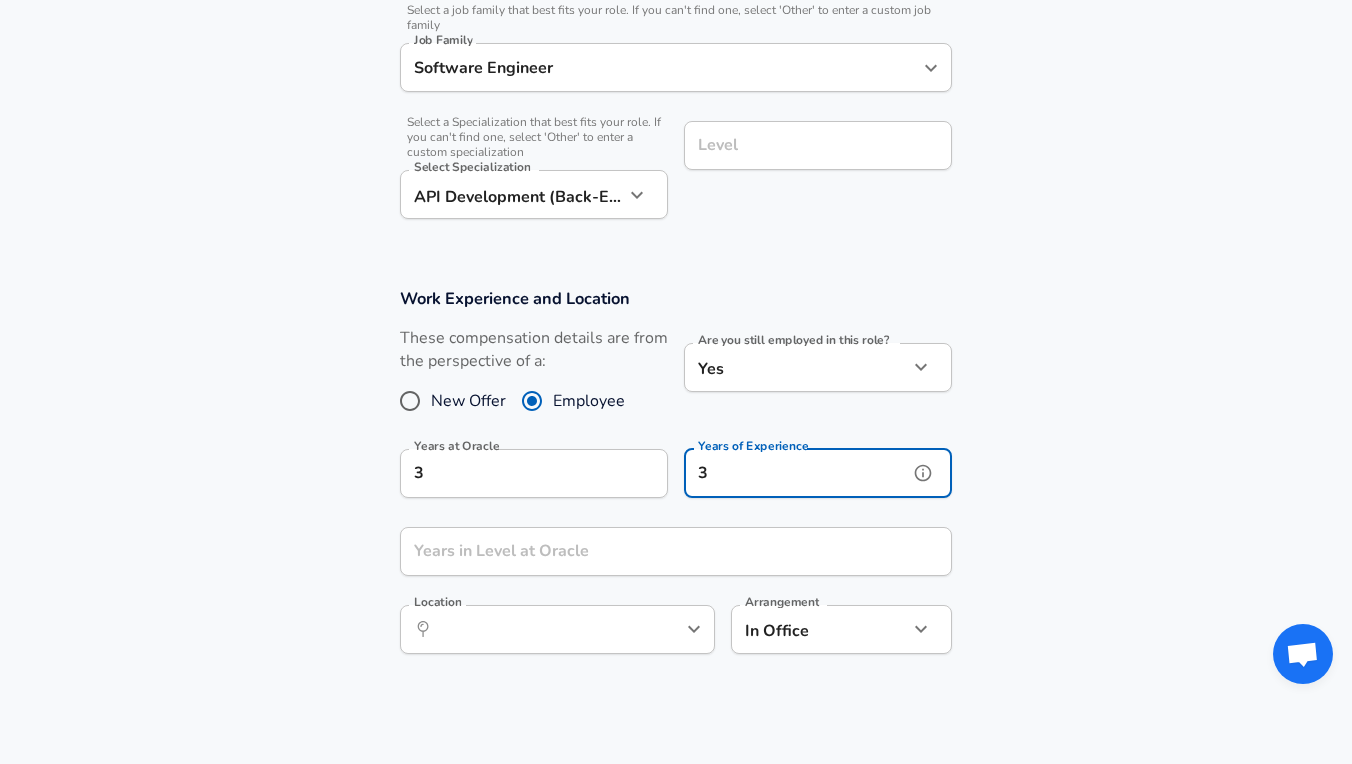 type on "3" 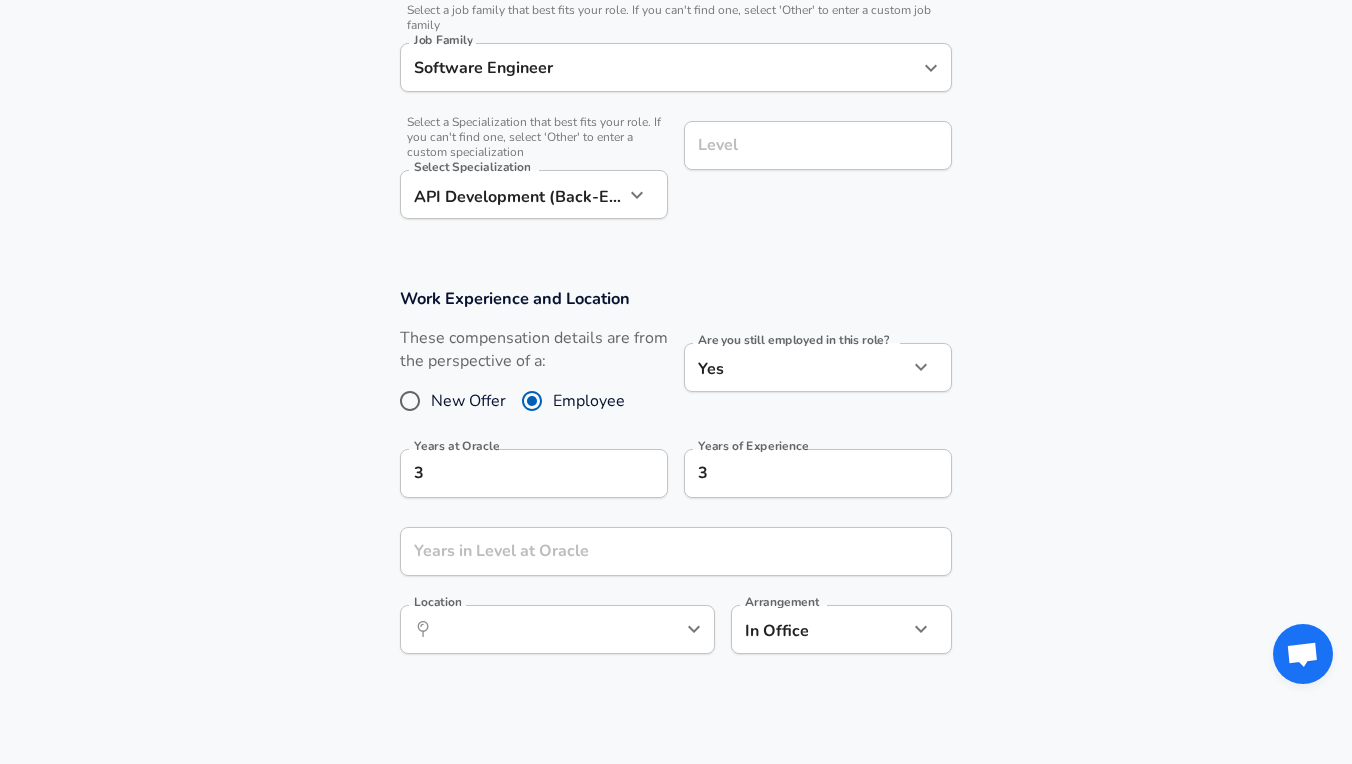 click on "Are you still employed in this role? Yes yes Are you still employed in this role?" at bounding box center (810, 380) 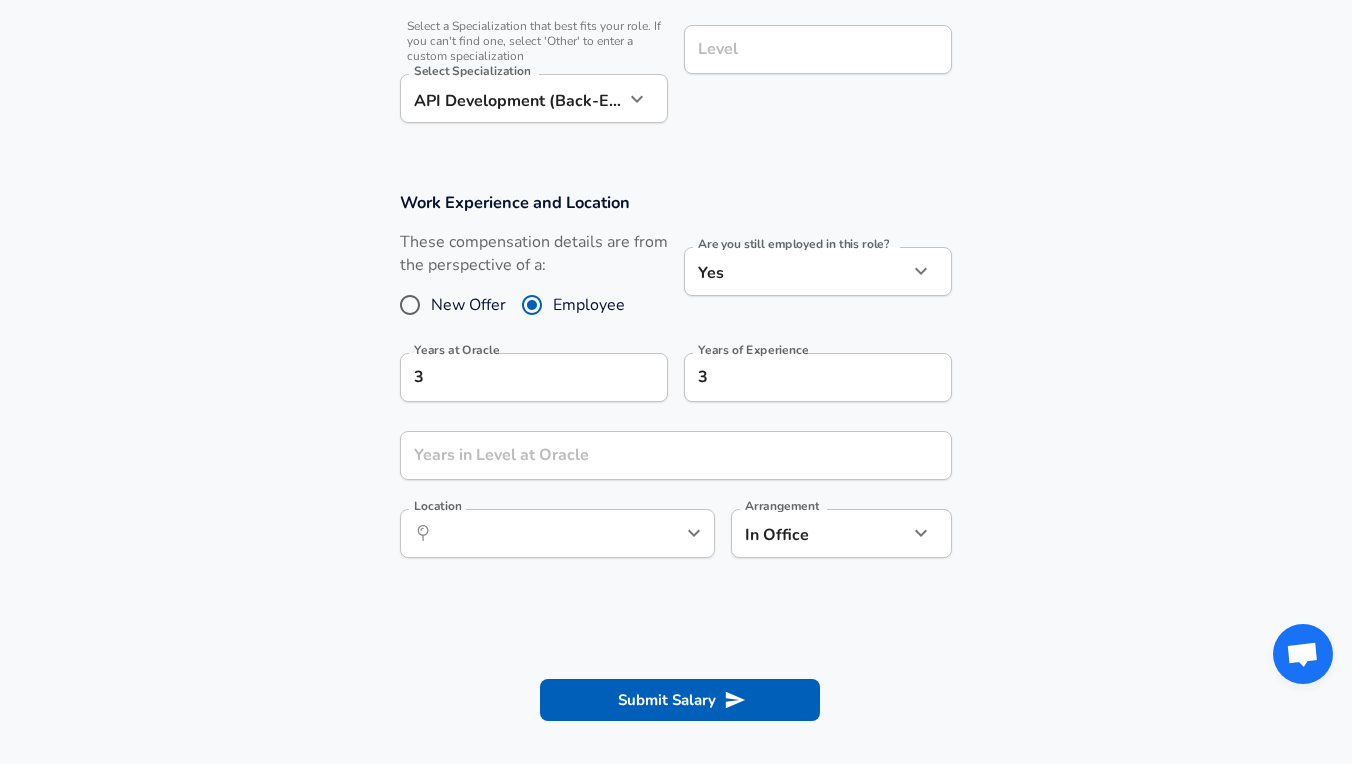 scroll, scrollTop: 722, scrollLeft: 0, axis: vertical 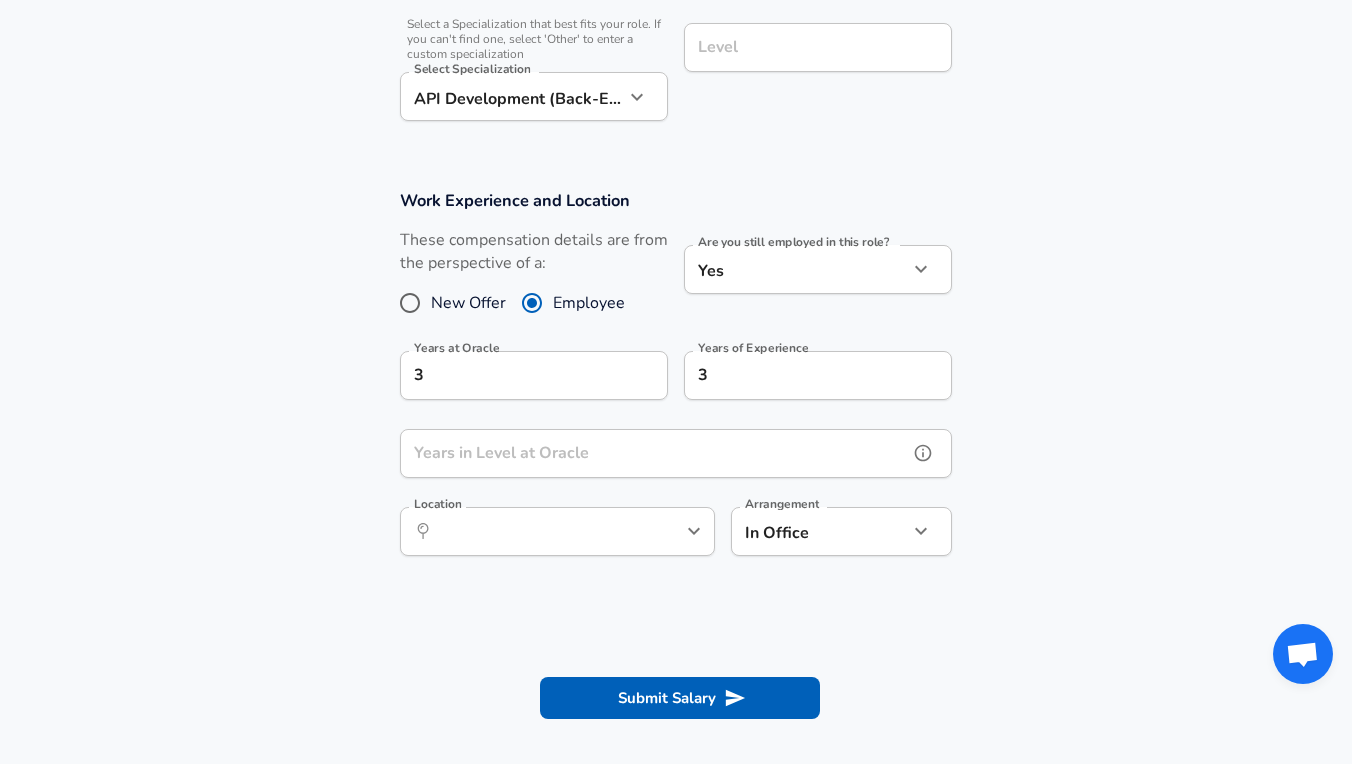 click on "Years in Level at Oracle" at bounding box center (654, 453) 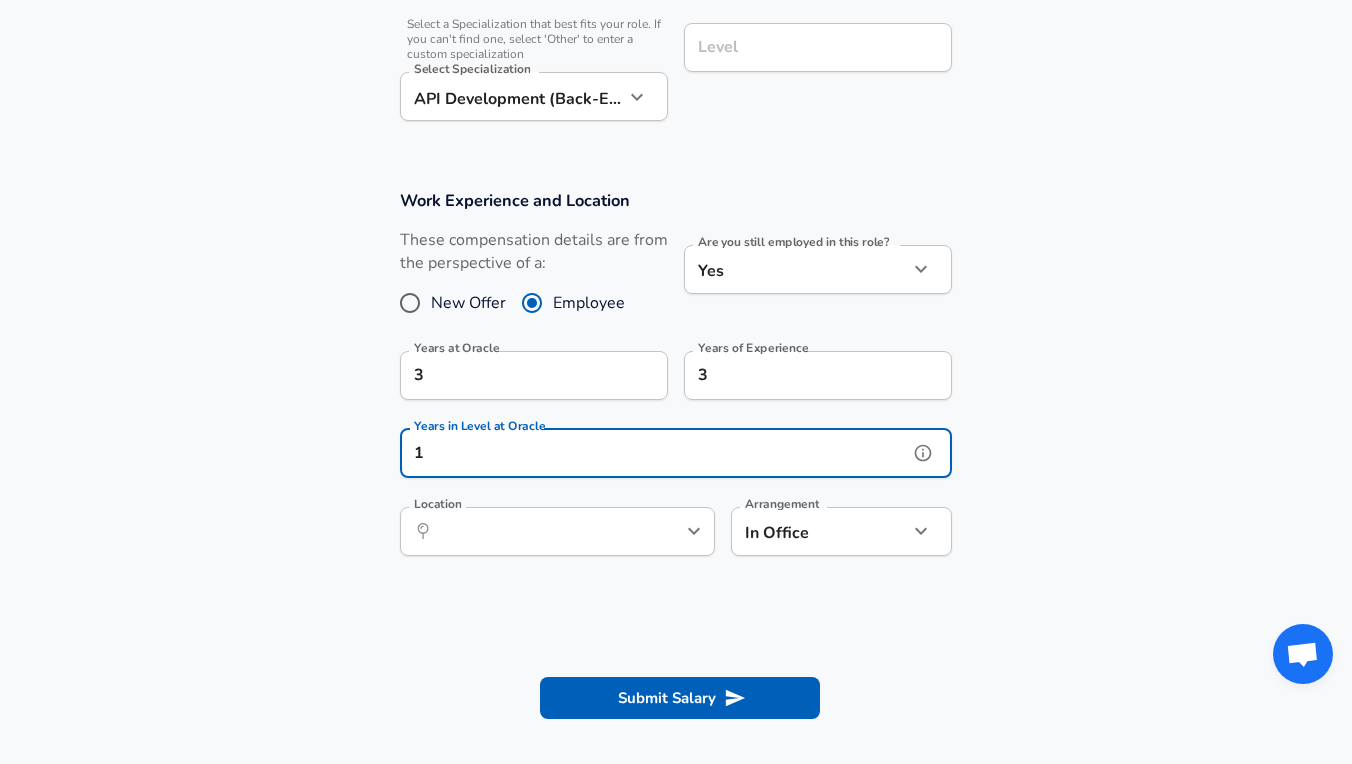 type on "1" 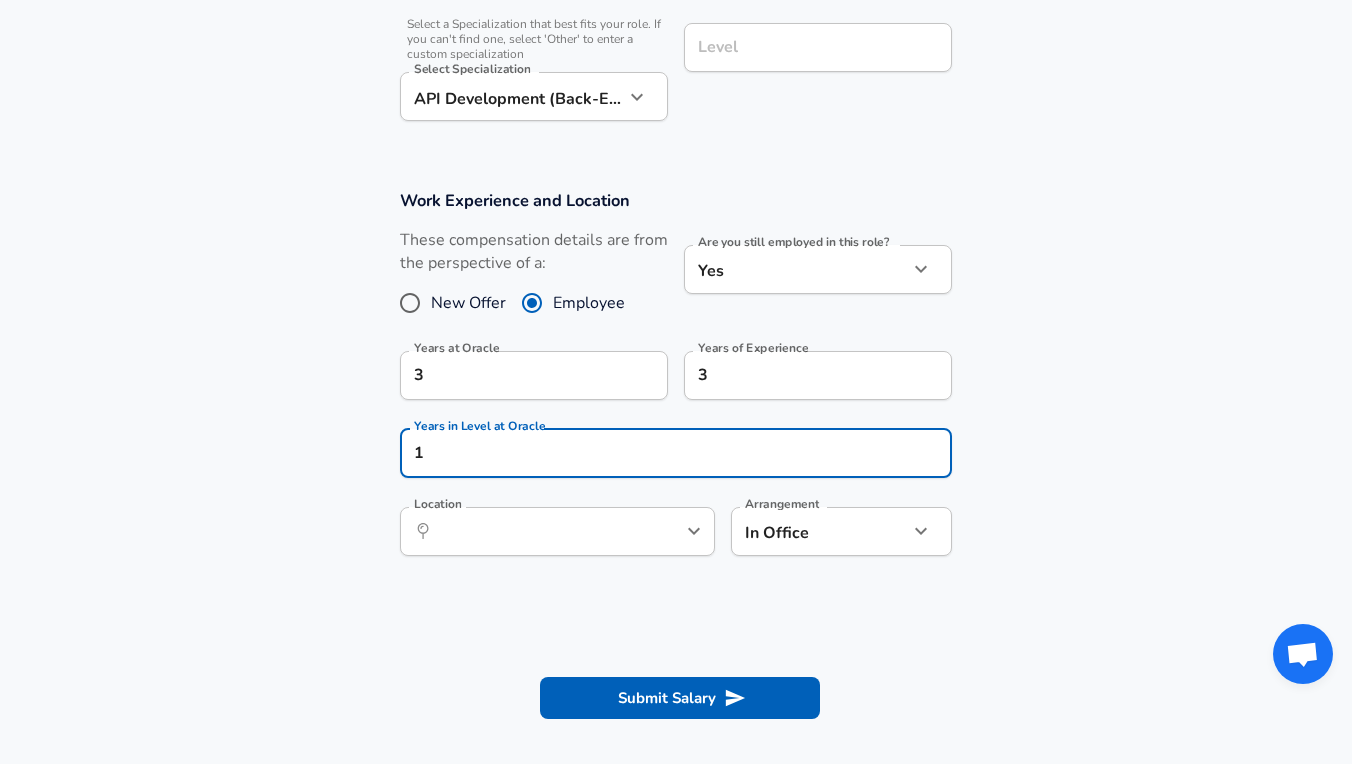 click on "Work Experience and Location These compensation details are from the perspective of a: New Offer Employee Are you still employed in this role? Yes yes Are you still employed in this role? Years at Oracle 3 Years at Oracle Years of Experience 3 Years of Experience Years in Level at Oracle 1 Years in Level at Oracle Location ​ Location Arrangement In Office office Arrangement" at bounding box center [676, 383] 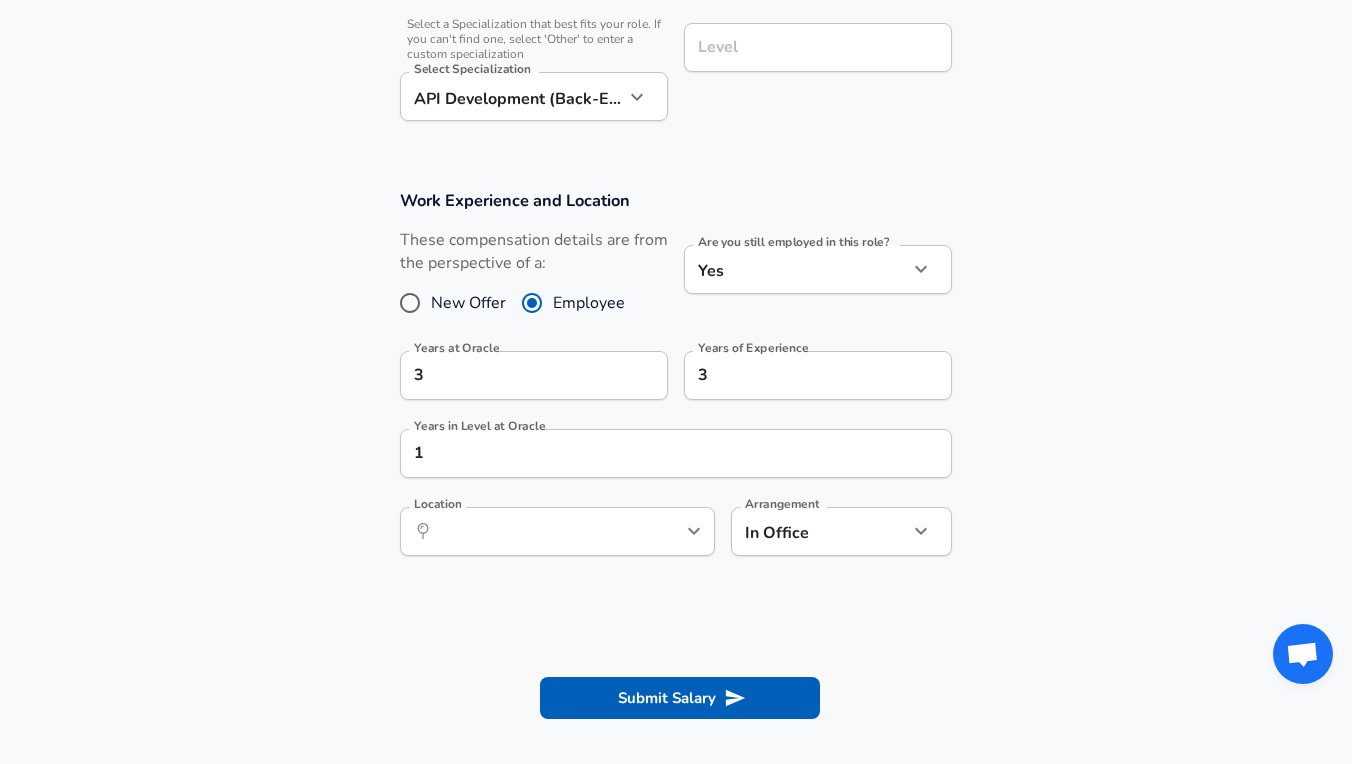 click on "​ Location" at bounding box center [557, 531] 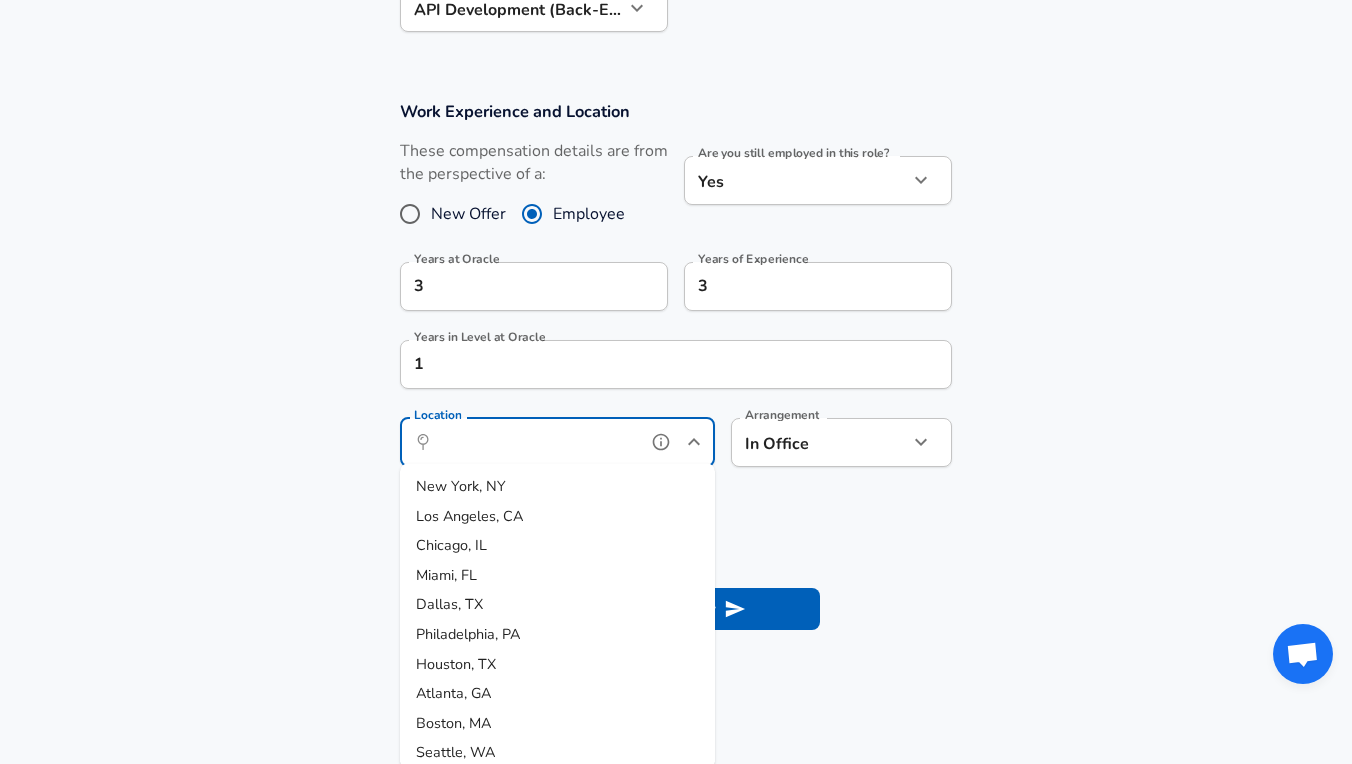 scroll, scrollTop: 815, scrollLeft: 0, axis: vertical 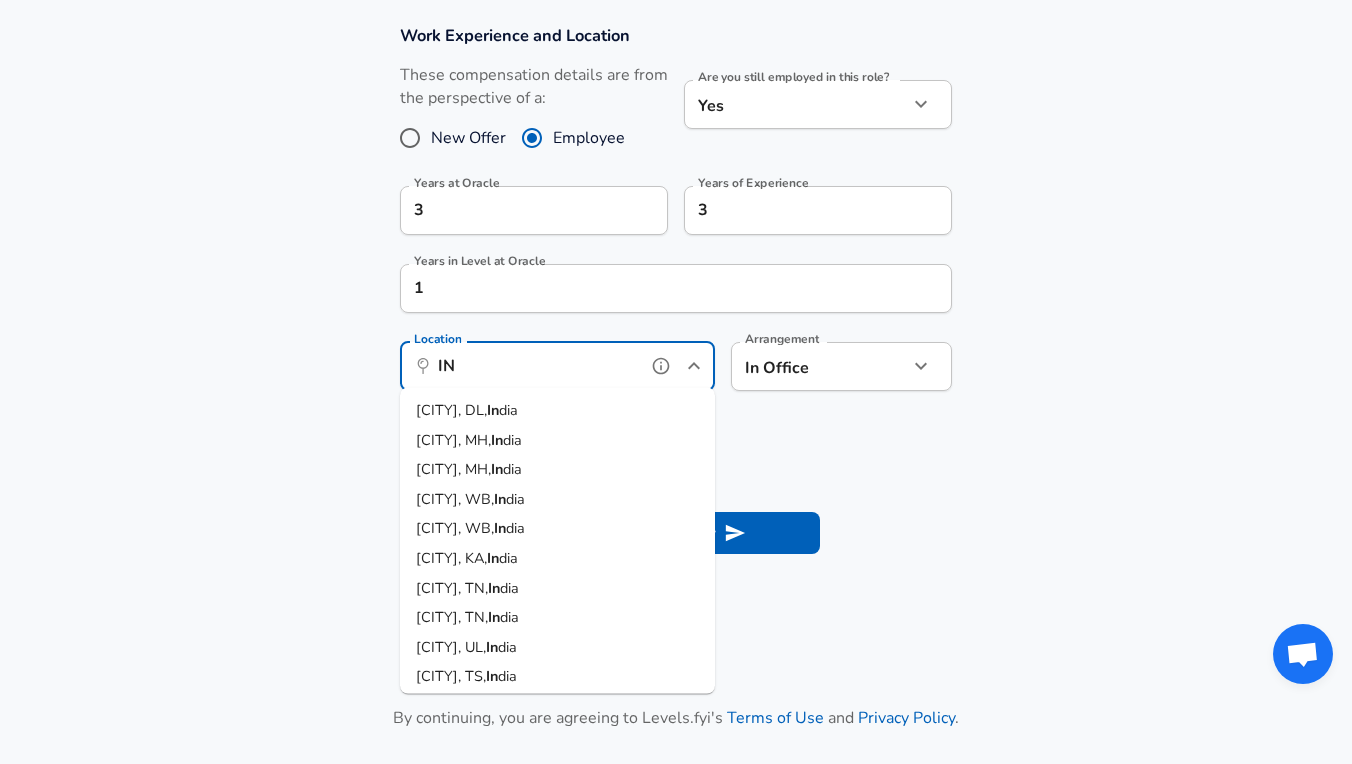 type on "I" 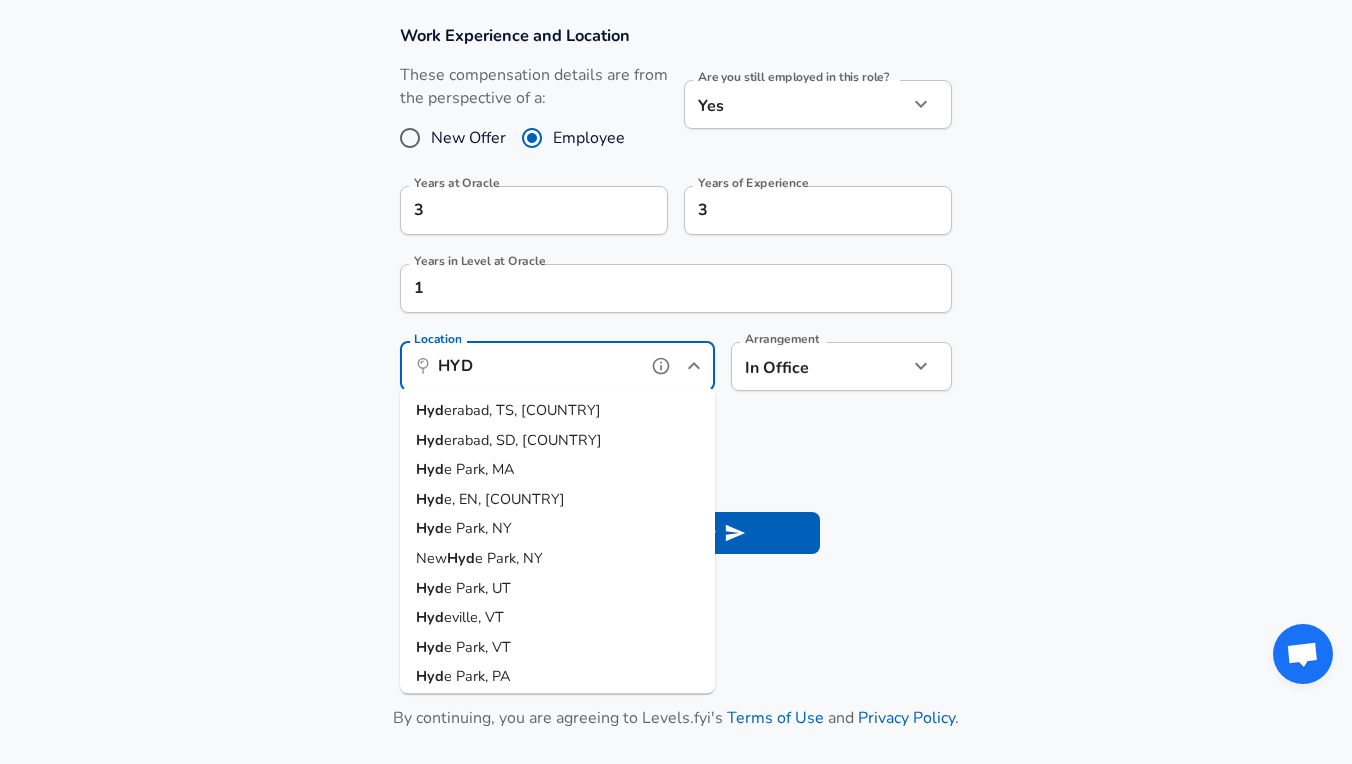 click on "erabad, TS, [COUNTRY]" at bounding box center (522, 410) 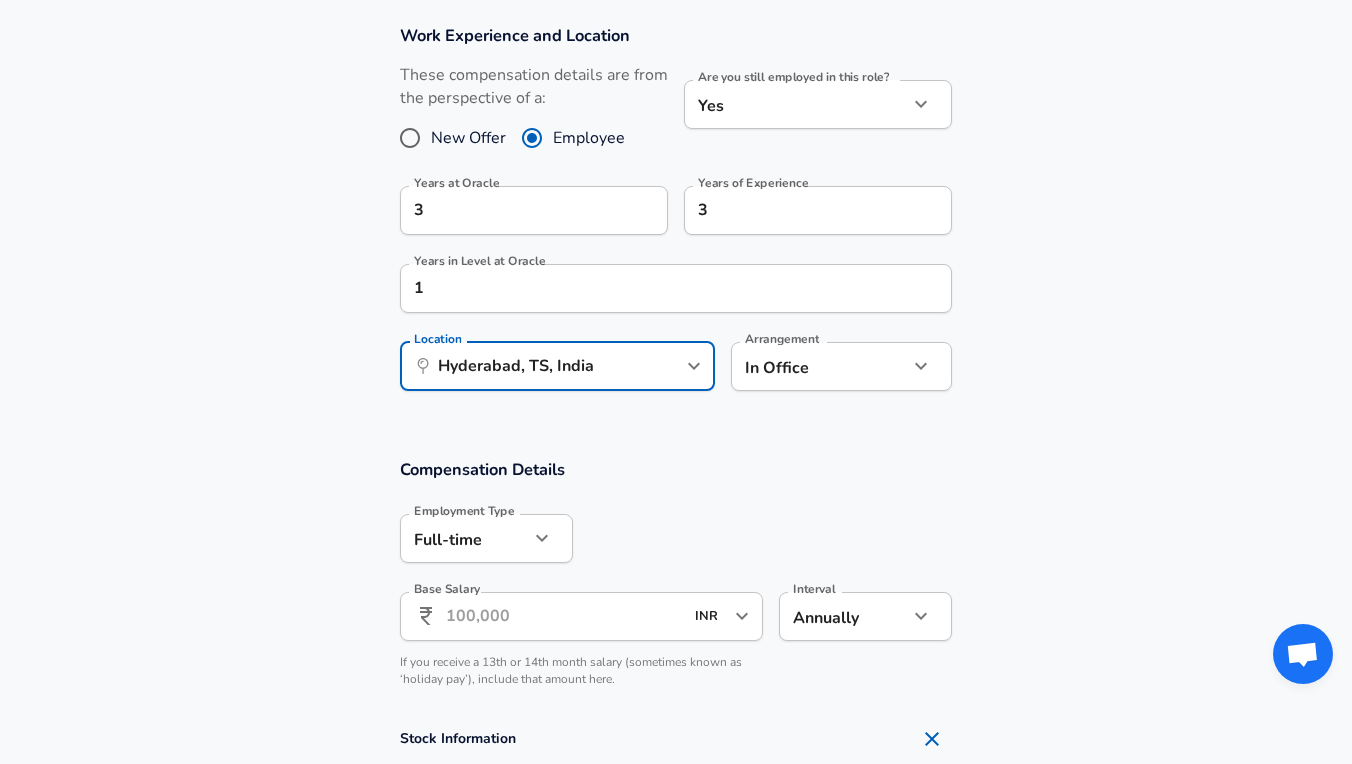 click on "Restart Add Your Salary Upload your offer letter   to verify your submission Enhance Privacy and Anonymity No Automatically hides specific fields until there are enough submissions to safely display the full details.   More Details Based on your submission and the data points that we have already collected, we will automatically hide and anonymize specific fields if there aren't enough data points to remain sufficiently anonymous. Company & Title Information   Enter the company you received your offer from Company Oracle Company   Select the title that closest resembles your official title. This should be similar to the title that was present on your offer letter. Title SMTS Title   Select a job family that best fits your role. If you can't find one, select 'Other' to enter a custom job family Job Family Software Engineer Job Family   Select a Specialization that best fits your role. If you can't find one, select 'Other' to enter a custom specialization Select Specialization API Development (Back-End) Level 3" at bounding box center [676, -505] 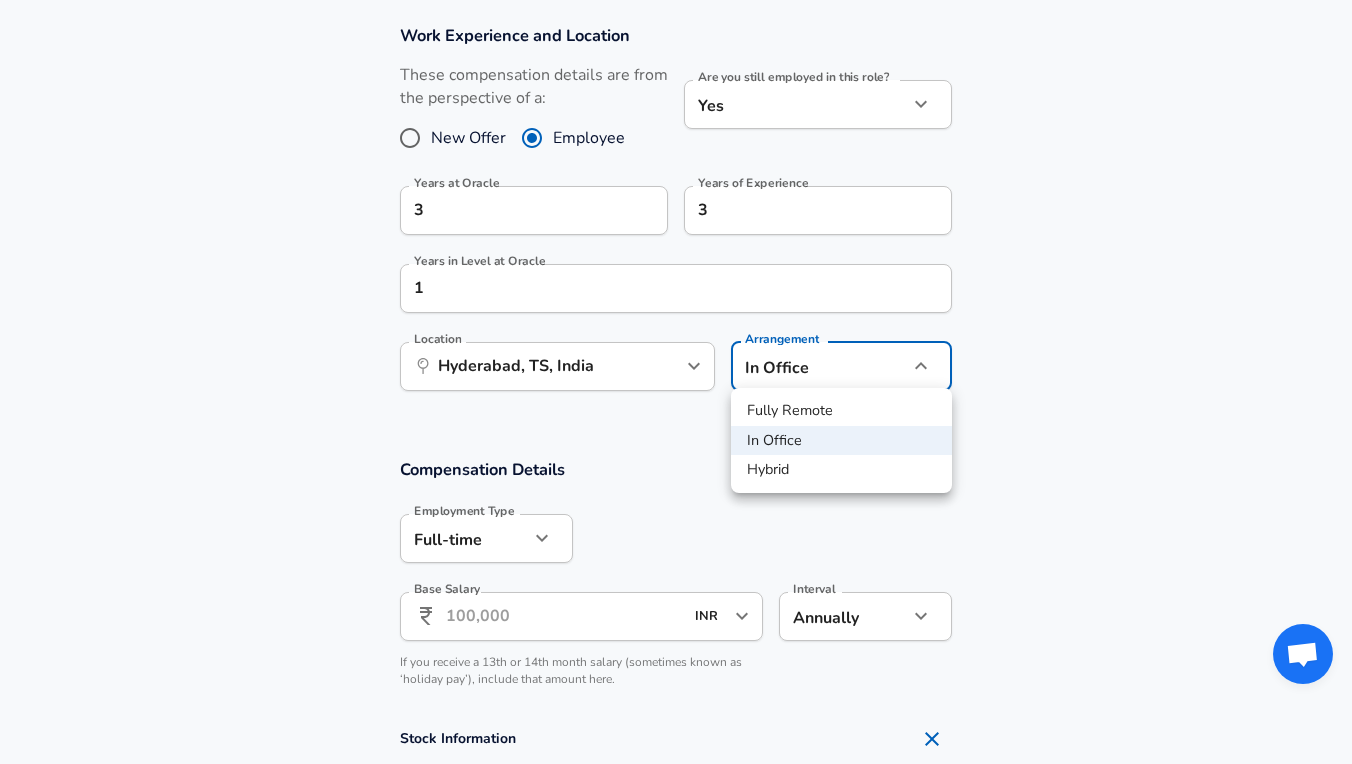 click on "In Office" at bounding box center (841, 441) 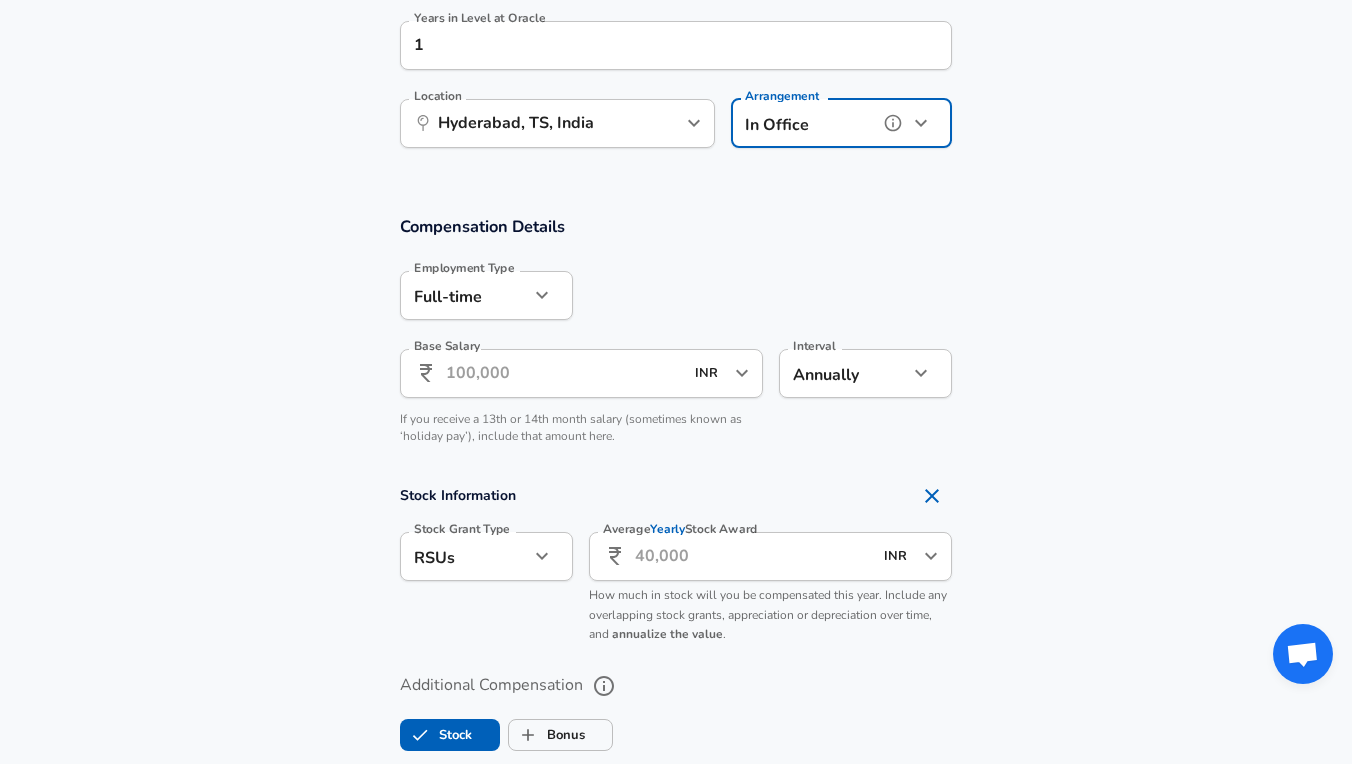 scroll, scrollTop: 1131, scrollLeft: 0, axis: vertical 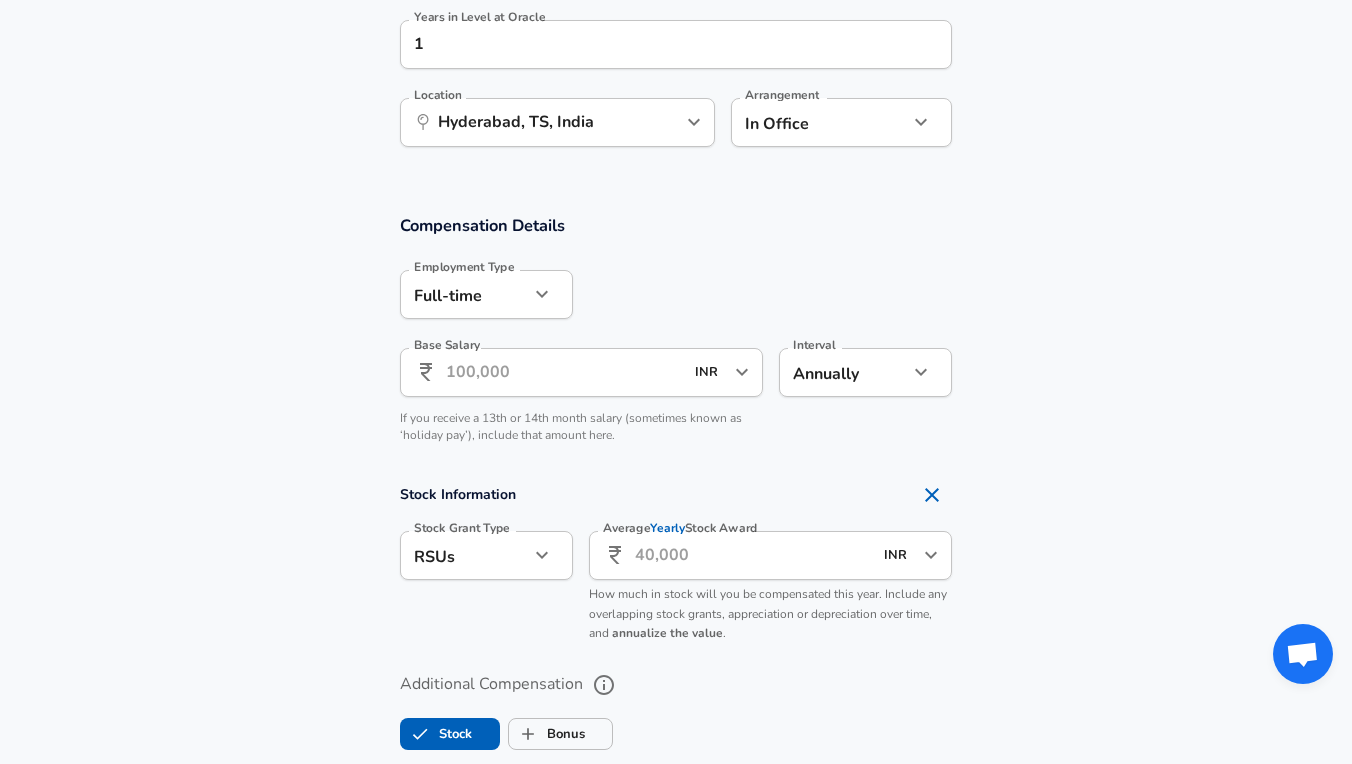 click on "Base Salary" at bounding box center [564, 372] 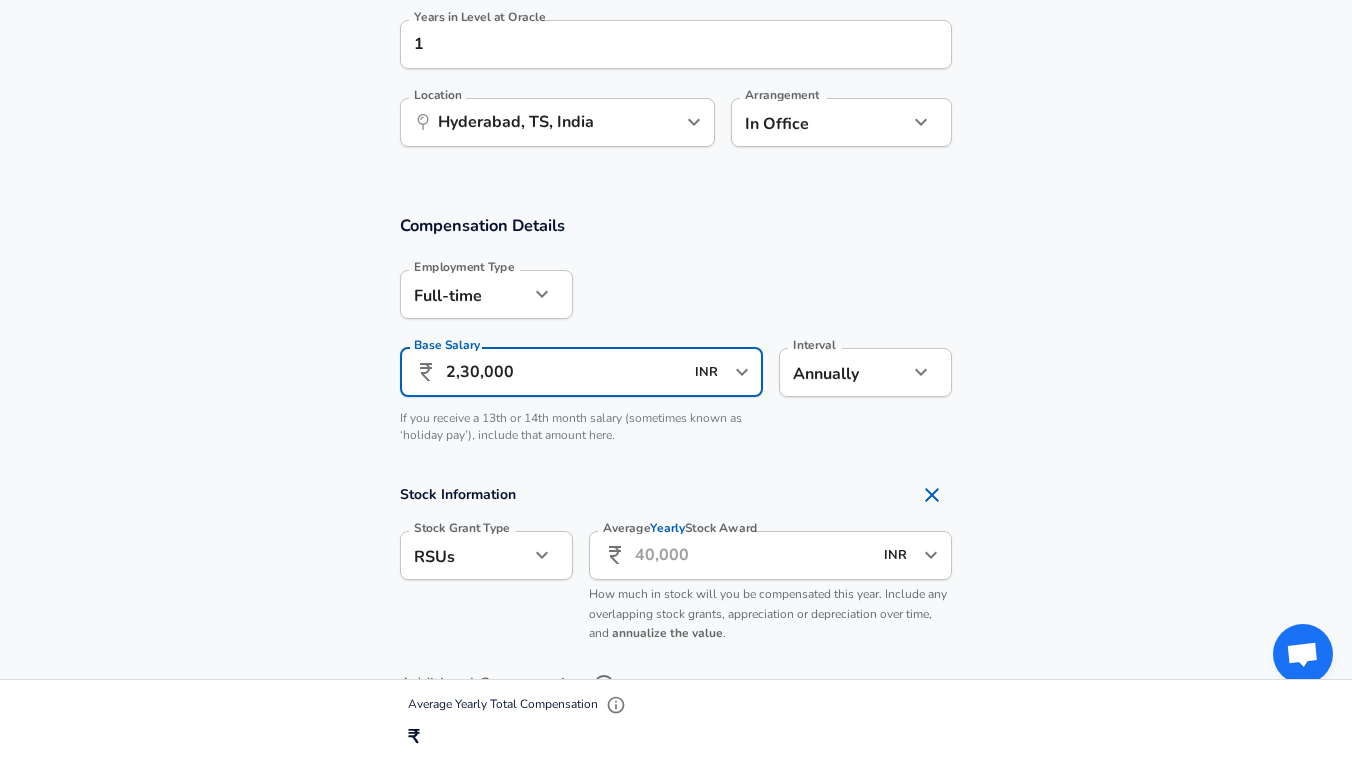 type on "23,00,000" 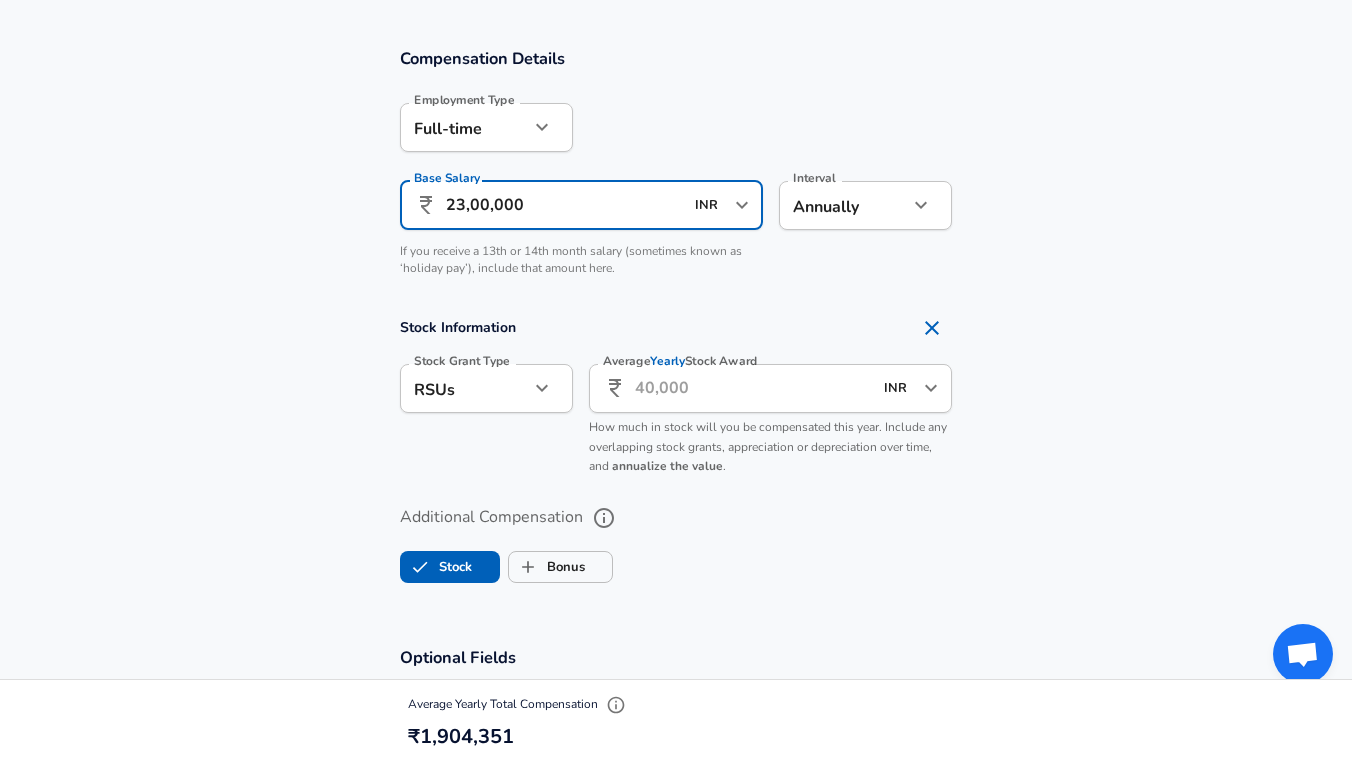 scroll, scrollTop: 1300, scrollLeft: 0, axis: vertical 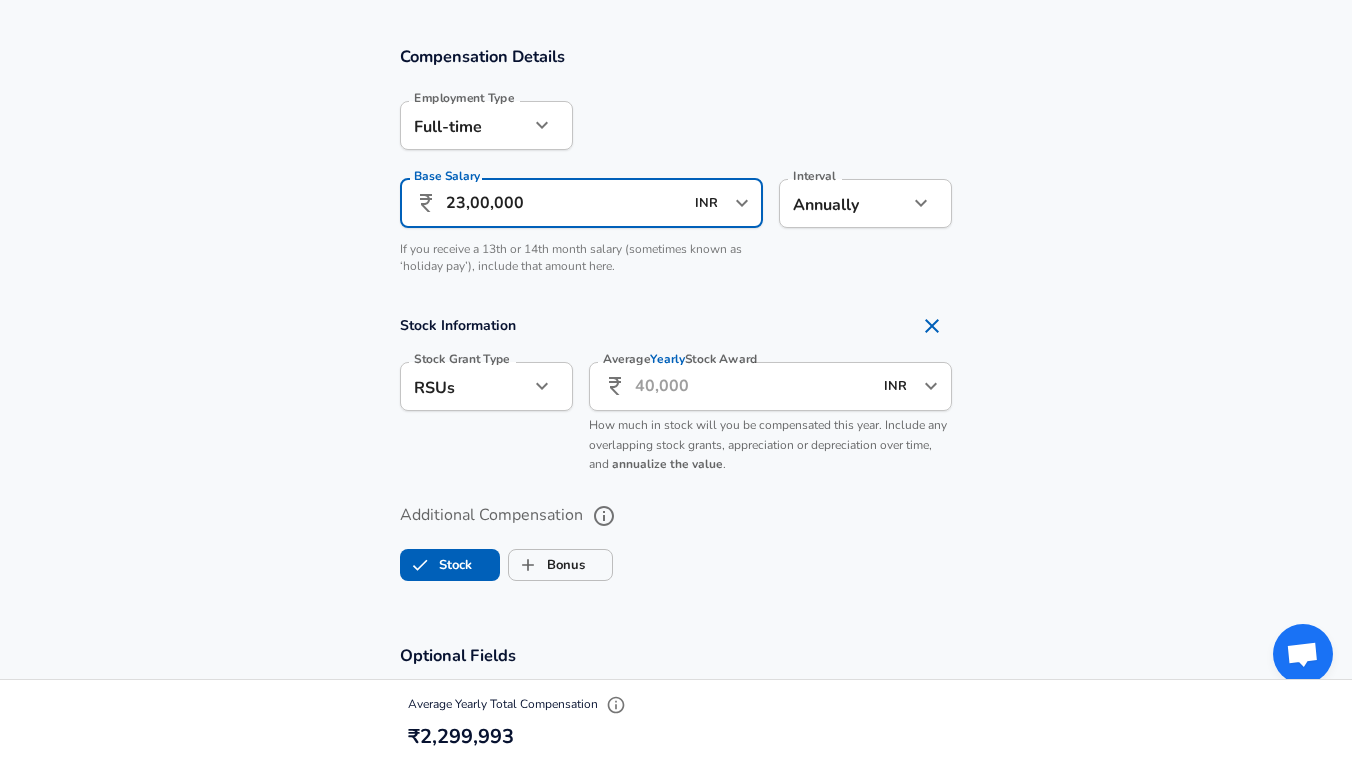 click on "Average  Yearly  Stock Award" at bounding box center [753, 386] 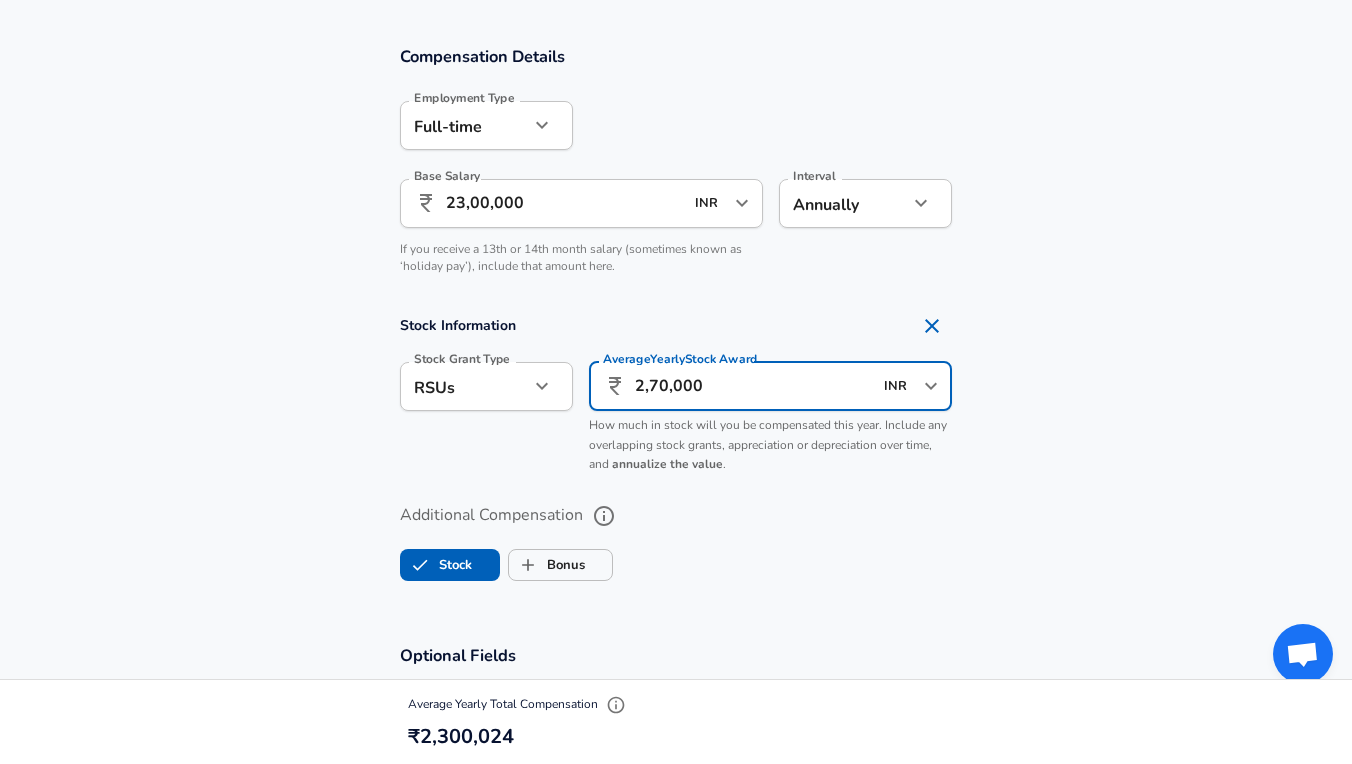 type on "27,00,000" 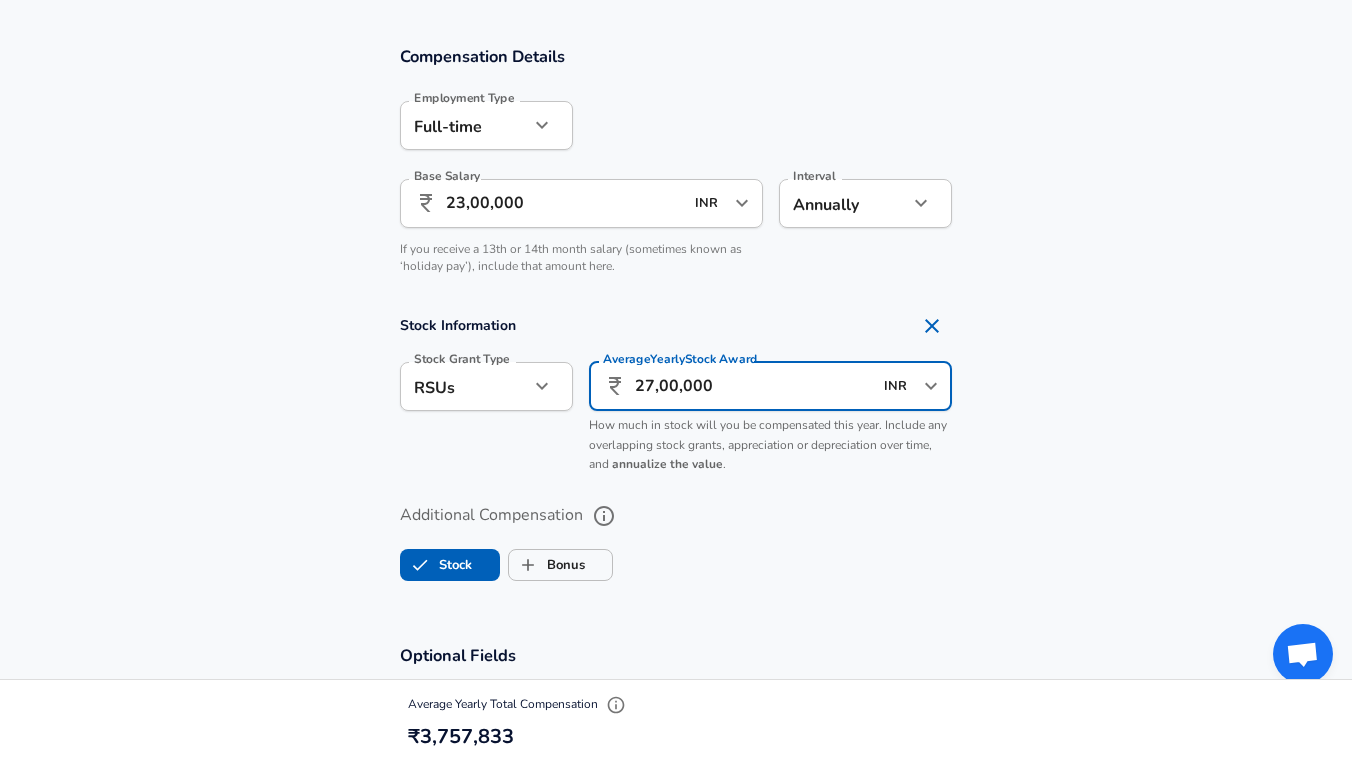 click on "Additional Compensation   Stock Bonus" at bounding box center [676, 544] 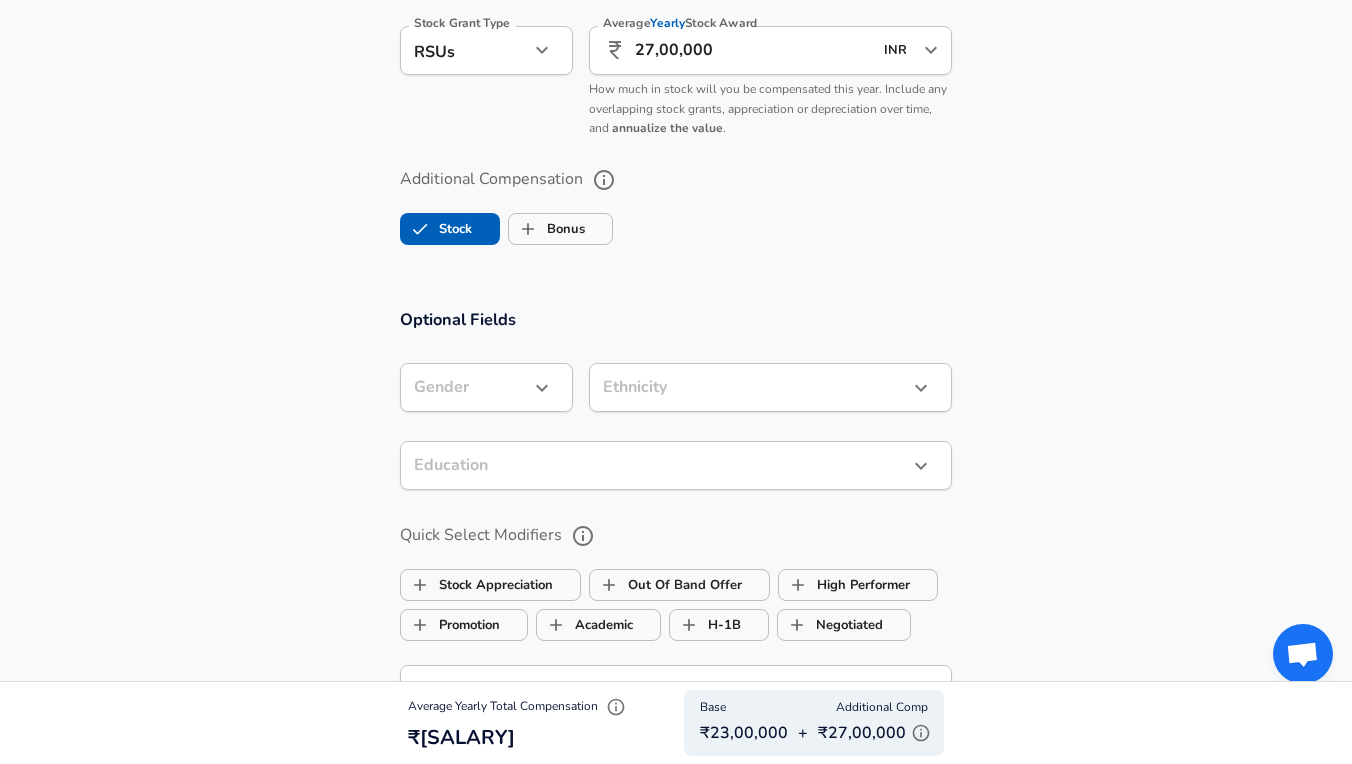 scroll, scrollTop: 1659, scrollLeft: 0, axis: vertical 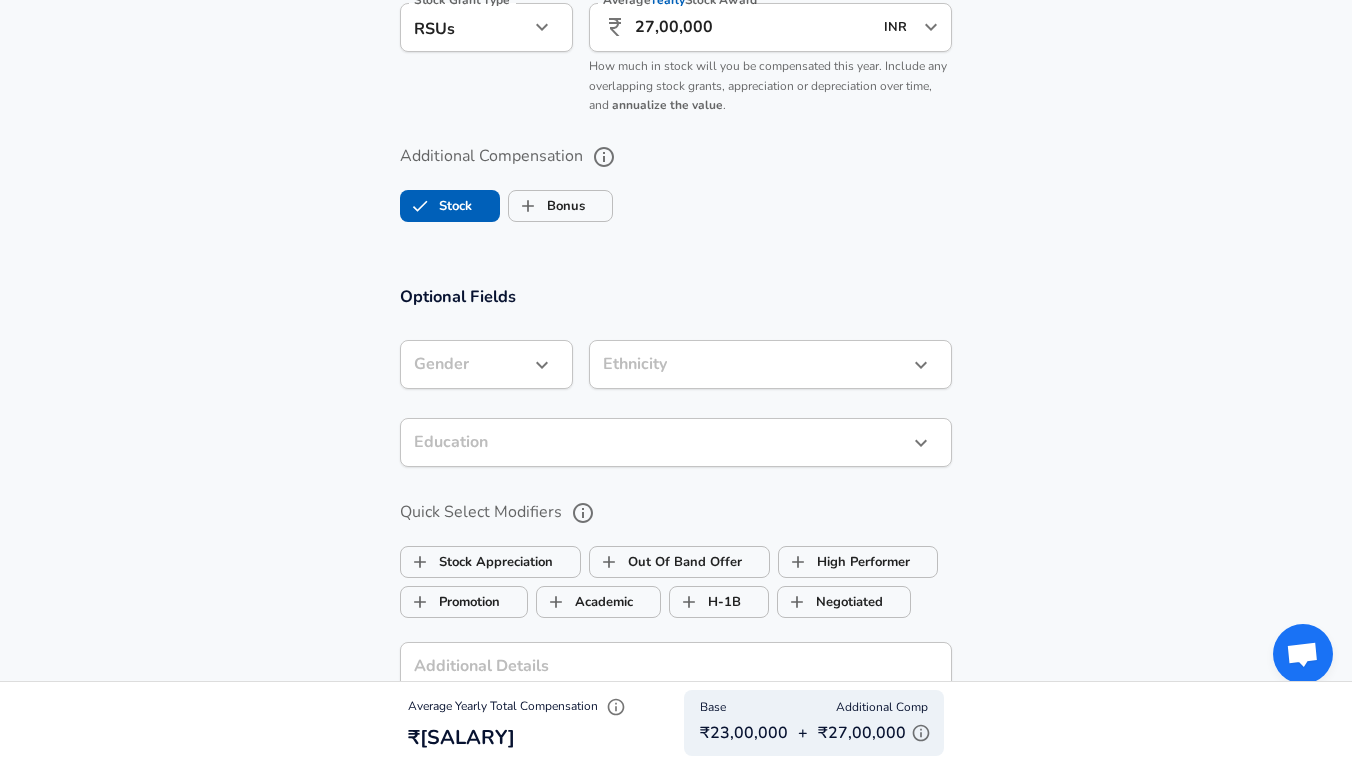 click on "Restart Add Your Salary Upload your offer letter   to verify your submission Enhance Privacy and Anonymity No Automatically hides specific fields until there are enough submissions to safely display the full details.   More Details Based on your submission and the data points that we have already collected, we will automatically hide and anonymize specific fields if there aren't enough data points to remain sufficiently anonymous. Company & Title Information   Enter the company you received your offer from Company Oracle Company   Select the title that closest resembles your official title. This should be similar to the title that was present on your offer letter. Title SMTS Title   Select a job family that best fits your role. If you can't find one, select 'Other' to enter a custom job family Job Family Software Engineer Job Family   Select a Specialization that best fits your role. If you can't find one, select 'Other' to enter a custom specialization Select Specialization API Development (Back-End) Level 3" at bounding box center [676, -1277] 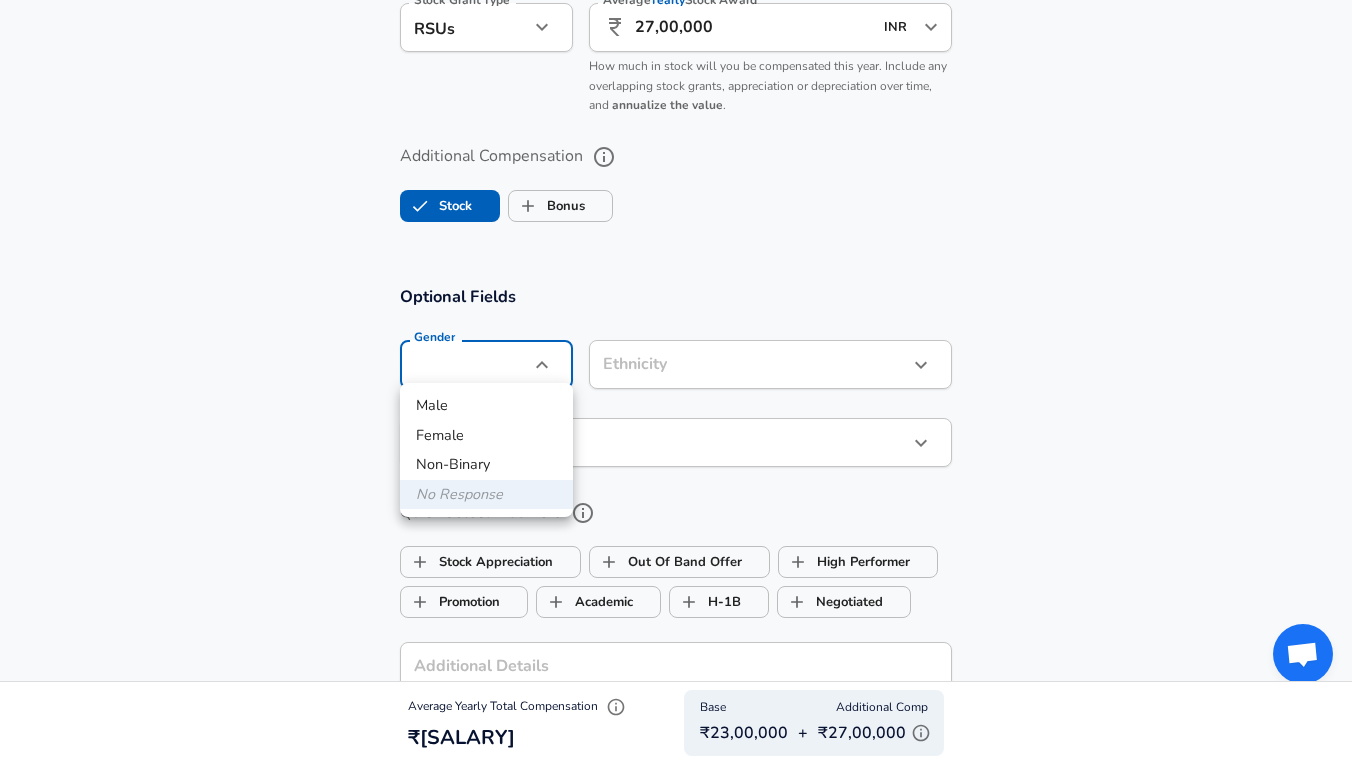 click on "Male" at bounding box center [486, 406] 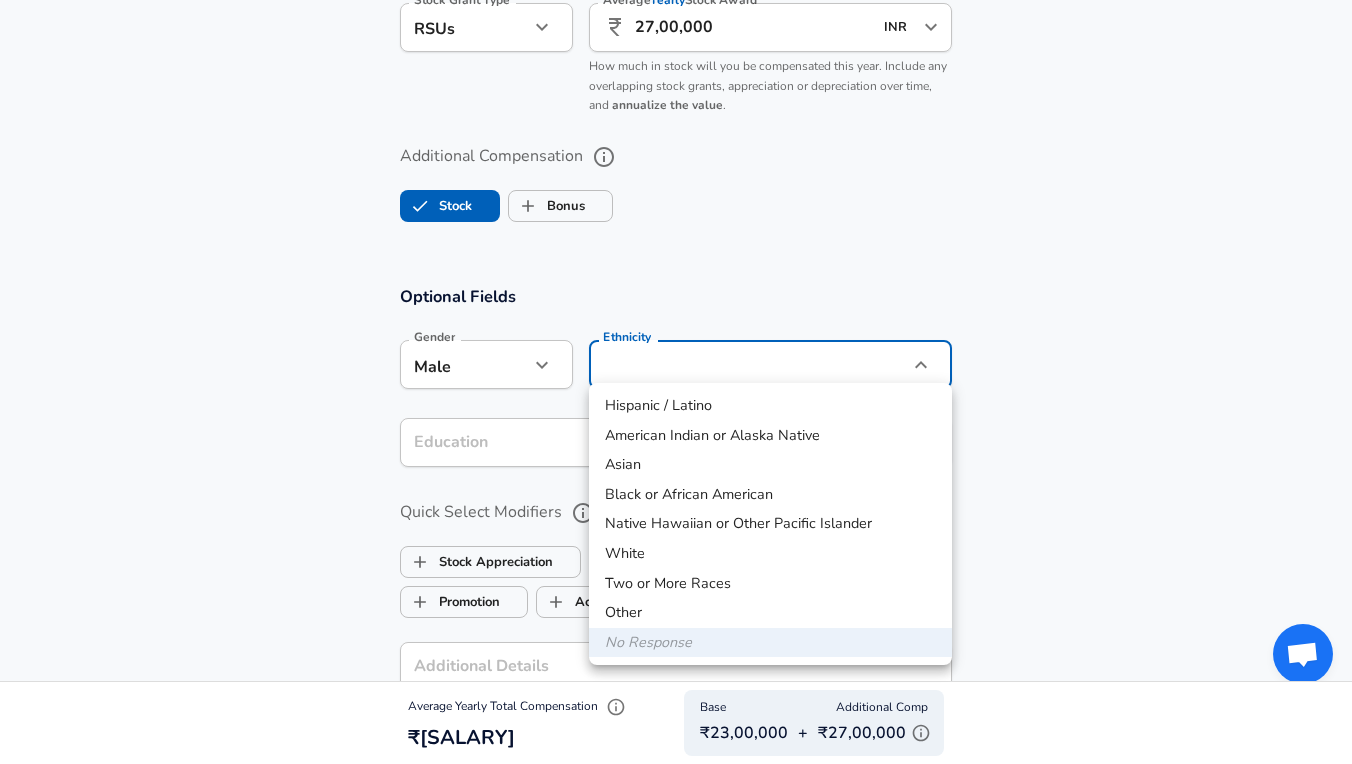 click on "Restart Add Your Salary Upload your offer letter   to verify your submission Enhance Privacy and Anonymity No Automatically hides specific fields until there are enough submissions to safely display the full details.   More Details Based on your submission and the data points that we have already collected, we will automatically hide and anonymize specific fields if there aren't enough data points to remain sufficiently anonymous. Company & Title Information   Enter the company you received your offer from Company Oracle Company   Select the title that closest resembles your official title. This should be similar to the title that was present on your offer letter. Title SMTS Title   Select a job family that best fits your role. If you can't find one, select 'Other' to enter a custom job family Job Family Software Engineer Job Family   Select a Specialization that best fits your role. If you can't find one, select 'Other' to enter a custom specialization Select Specialization API Development (Back-End) Level 3" at bounding box center [676, -1277] 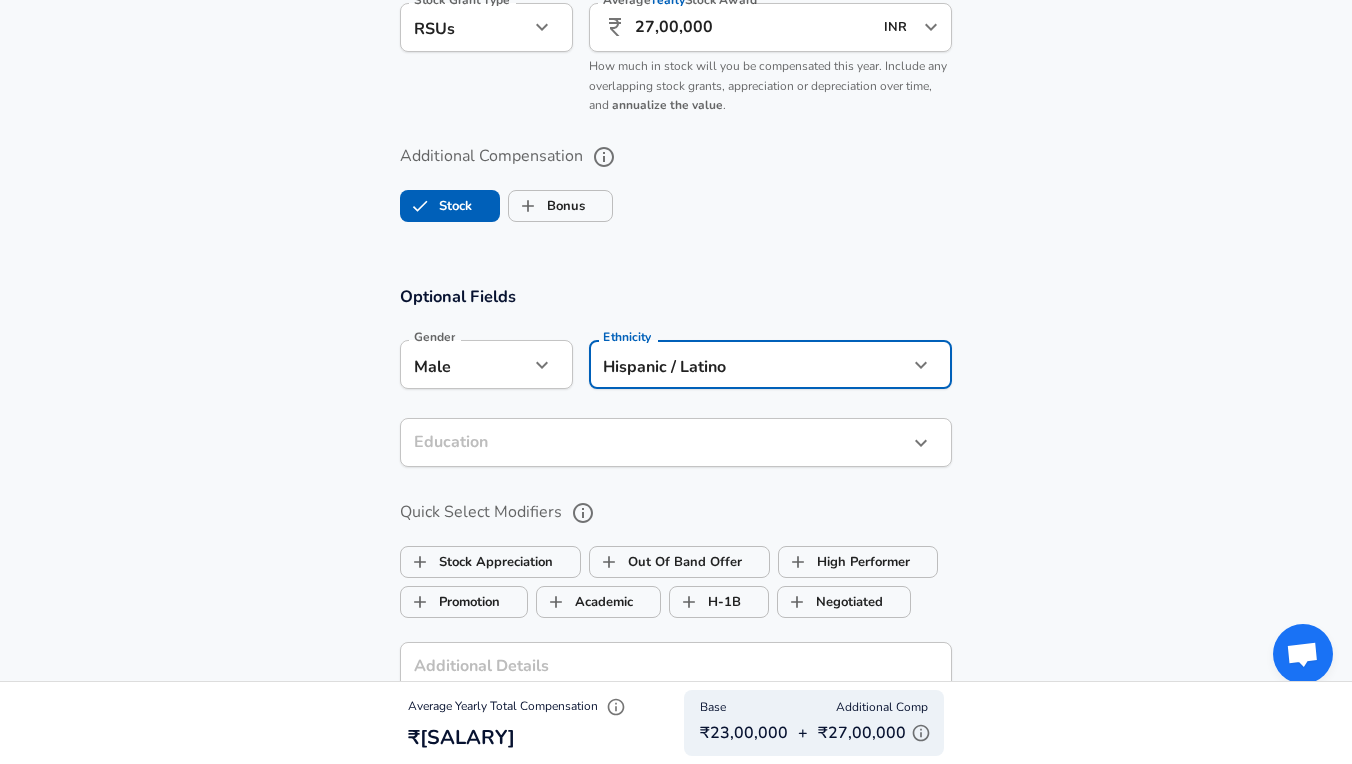 click on "Restart Add Your Salary Upload your offer letter   to verify your submission Enhance Privacy and Anonymity No Automatically hides specific fields until there are enough submissions to safely display the full details.   More Details Based on your submission and the data points that we have already collected, we will automatically hide and anonymize specific fields if there aren't enough data points to remain sufficiently anonymous. Company & Title Information   Enter the company you received your offer from Company Oracle Company   Select the title that closest resembles your official title. This should be similar to the title that was present on your offer letter. Title SMTS Title   Select a job family that best fits your role. If you can't find one, select 'Other' to enter a custom job family Job Family Software Engineer Job Family   Select a Specialization that best fits your role. If you can't find one, select 'Other' to enter a custom specialization Select Specialization API Development (Back-End) Level 3" at bounding box center (676, -1277) 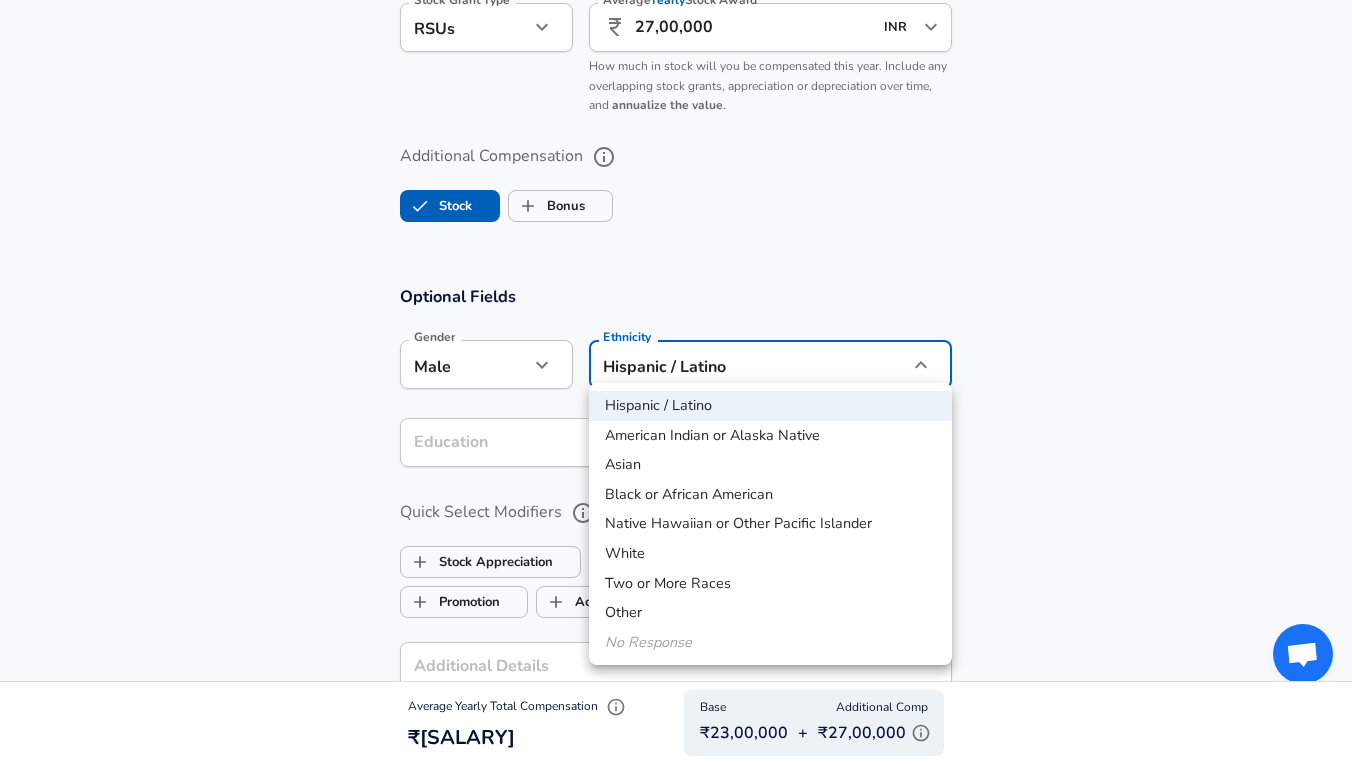 click on "Asian" at bounding box center [770, 465] 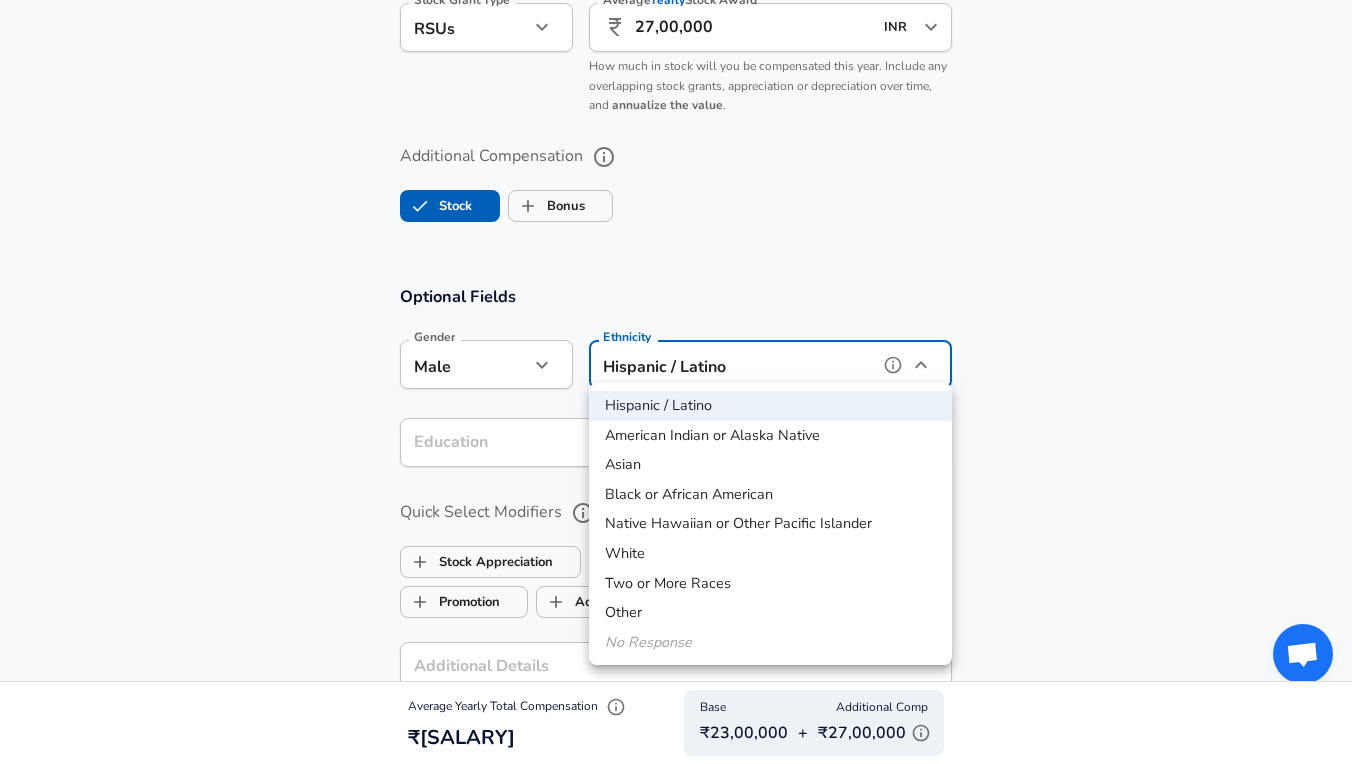 type on "Asian" 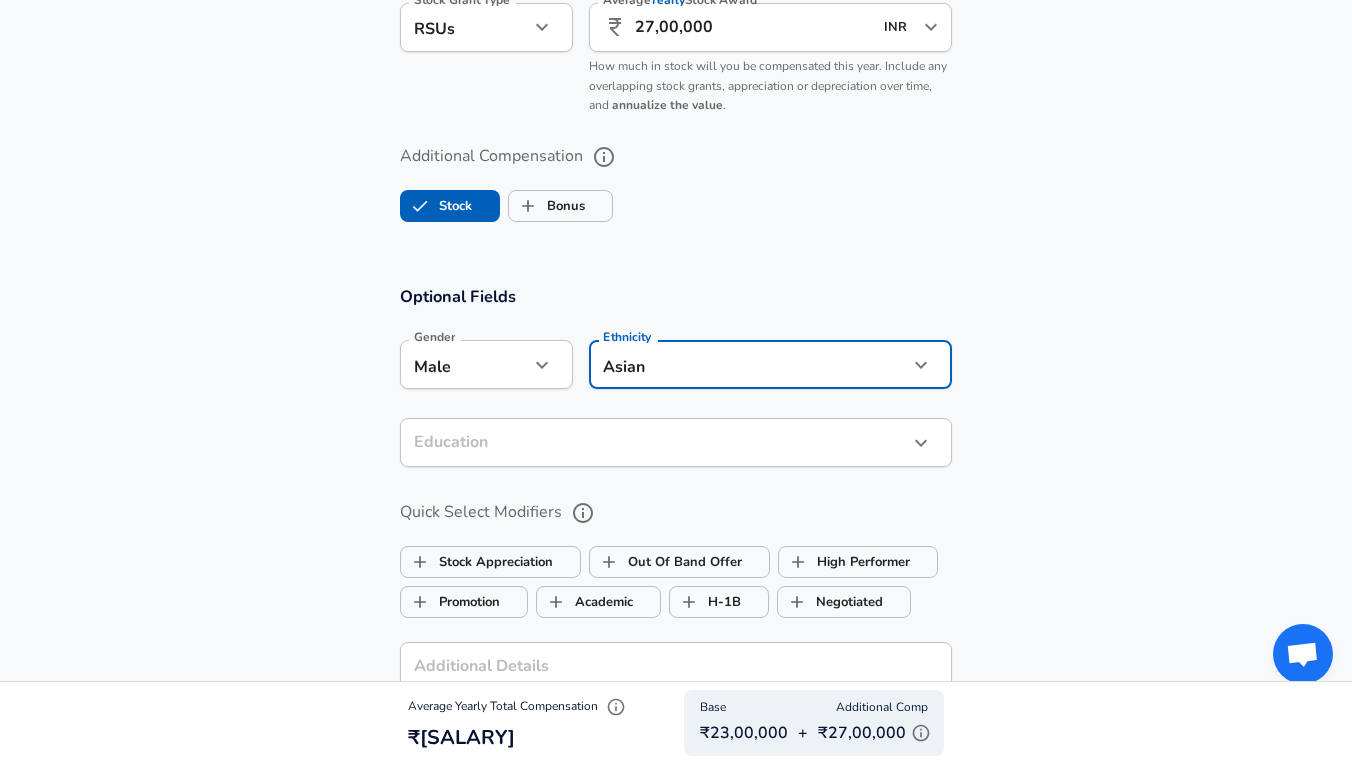 click on "Restart Add Your Salary Upload your offer letter   to verify your submission Enhance Privacy and Anonymity No Automatically hides specific fields until there are enough submissions to safely display the full details.   More Details Based on your submission and the data points that we have already collected, we will automatically hide and anonymize specific fields if there aren't enough data points to remain sufficiently anonymous. Company & Title Information   Enter the company you received your offer from Company Oracle Company   Select the title that closest resembles your official title. This should be similar to the title that was present on your offer letter. Title SMTS Title   Select a job family that best fits your role. If you can't find one, select 'Other' to enter a custom job family Job Family Software Engineer Job Family   Select a Specialization that best fits your role. If you can't find one, select 'Other' to enter a custom specialization Select Specialization API Development (Back-End) Level 3" at bounding box center [676, -1277] 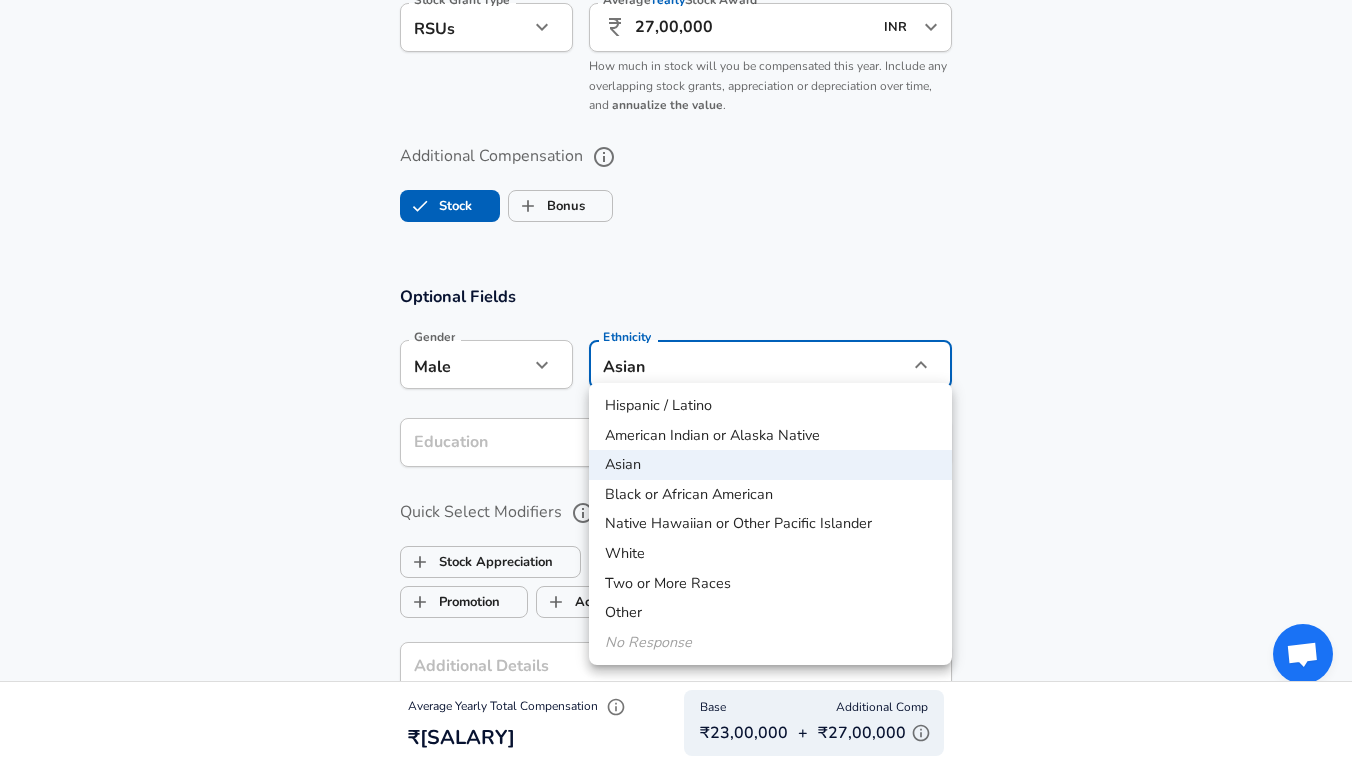 click at bounding box center (676, 382) 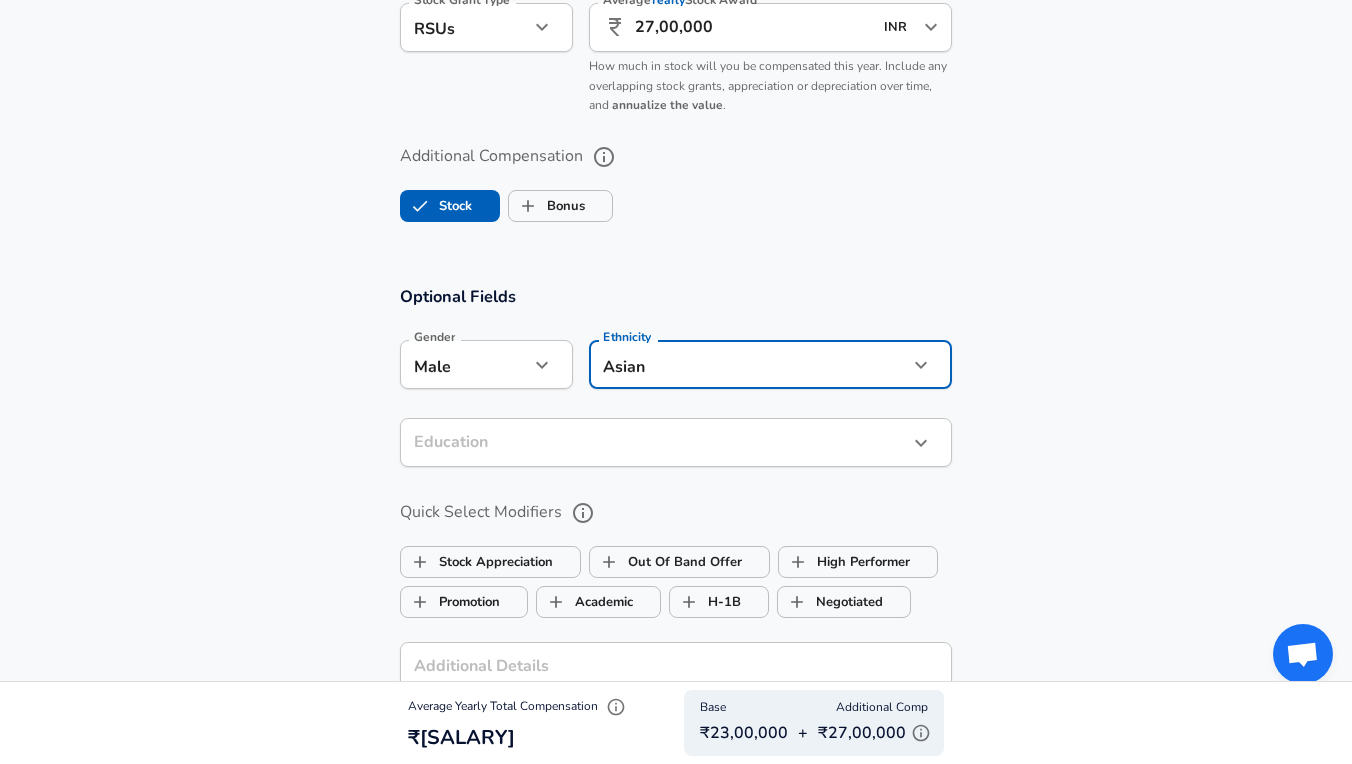 click on "Restart Add Your Salary Upload your offer letter   to verify your submission Enhance Privacy and Anonymity No Automatically hides specific fields until there are enough submissions to safely display the full details.   More Details Based on your submission and the data points that we have already collected, we will automatically hide and anonymize specific fields if there aren't enough data points to remain sufficiently anonymous. Company & Title Information   Enter the company you received your offer from Company Oracle Company   Select the title that closest resembles your official title. This should be similar to the title that was present on your offer letter. Title SMTS Title   Select a job family that best fits your role. If you can't find one, select 'Other' to enter a custom job family Job Family Software Engineer Job Family   Select a Specialization that best fits your role. If you can't find one, select 'Other' to enter a custom specialization Select Specialization API Development (Back-End) Level 3" at bounding box center (676, -1277) 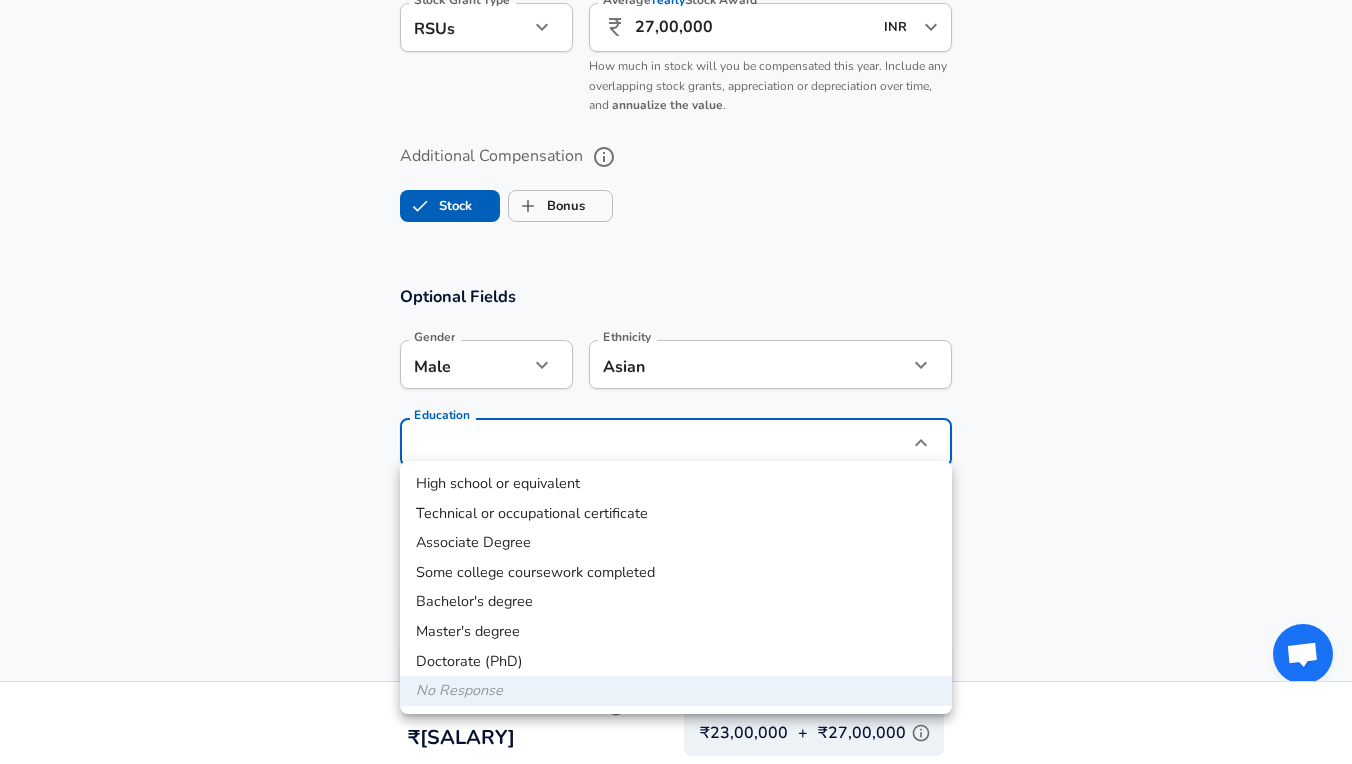click on "Bachelor's degree" at bounding box center [676, 602] 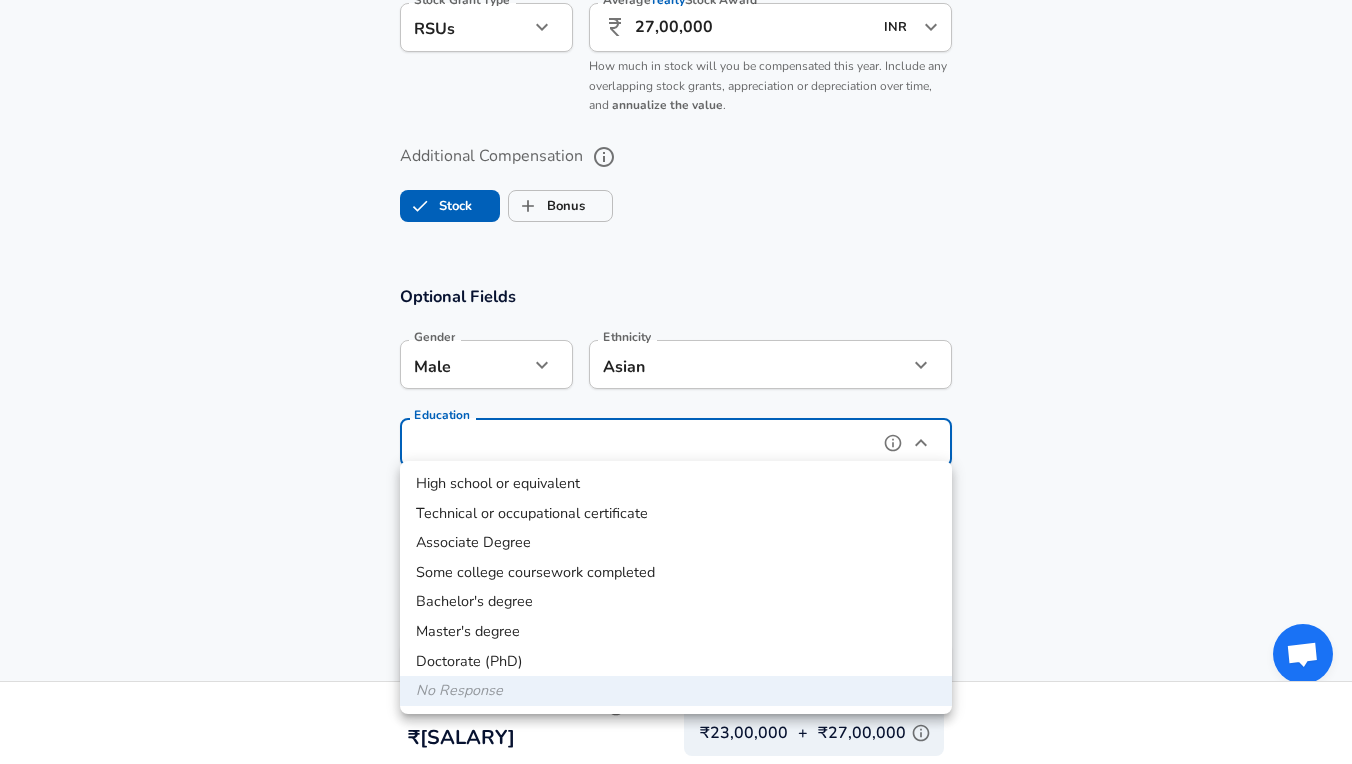 type on "Bachelors degree" 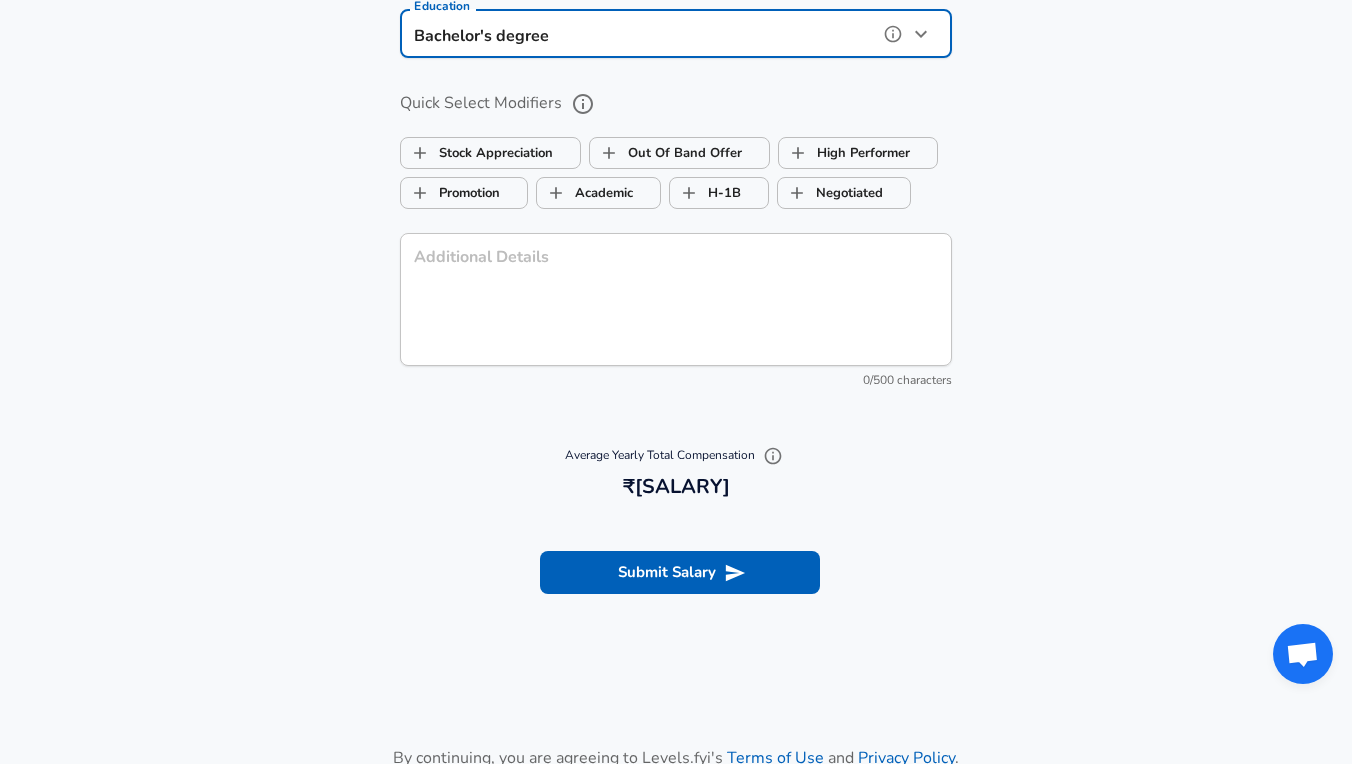scroll, scrollTop: 2094, scrollLeft: 0, axis: vertical 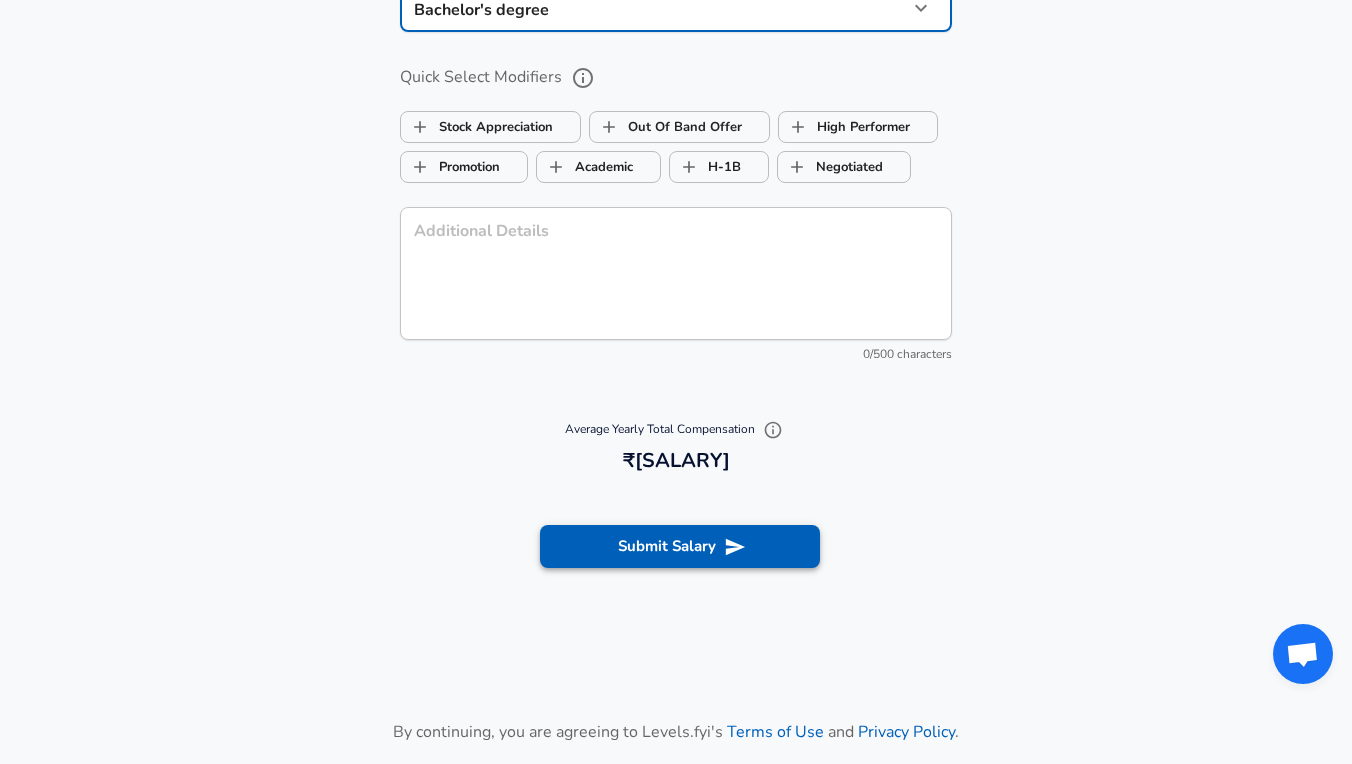 click on "Submit Salary" at bounding box center [680, 546] 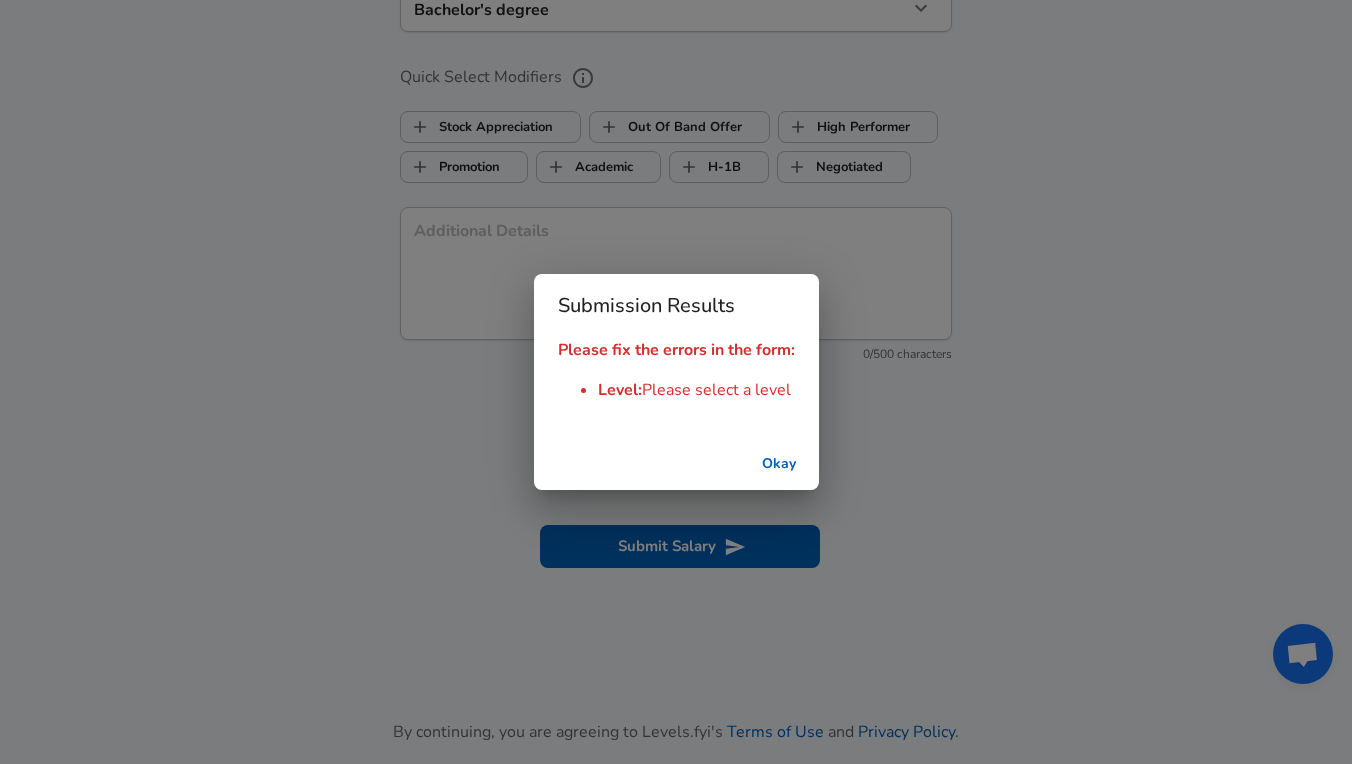 click on "Okay" at bounding box center [779, 464] 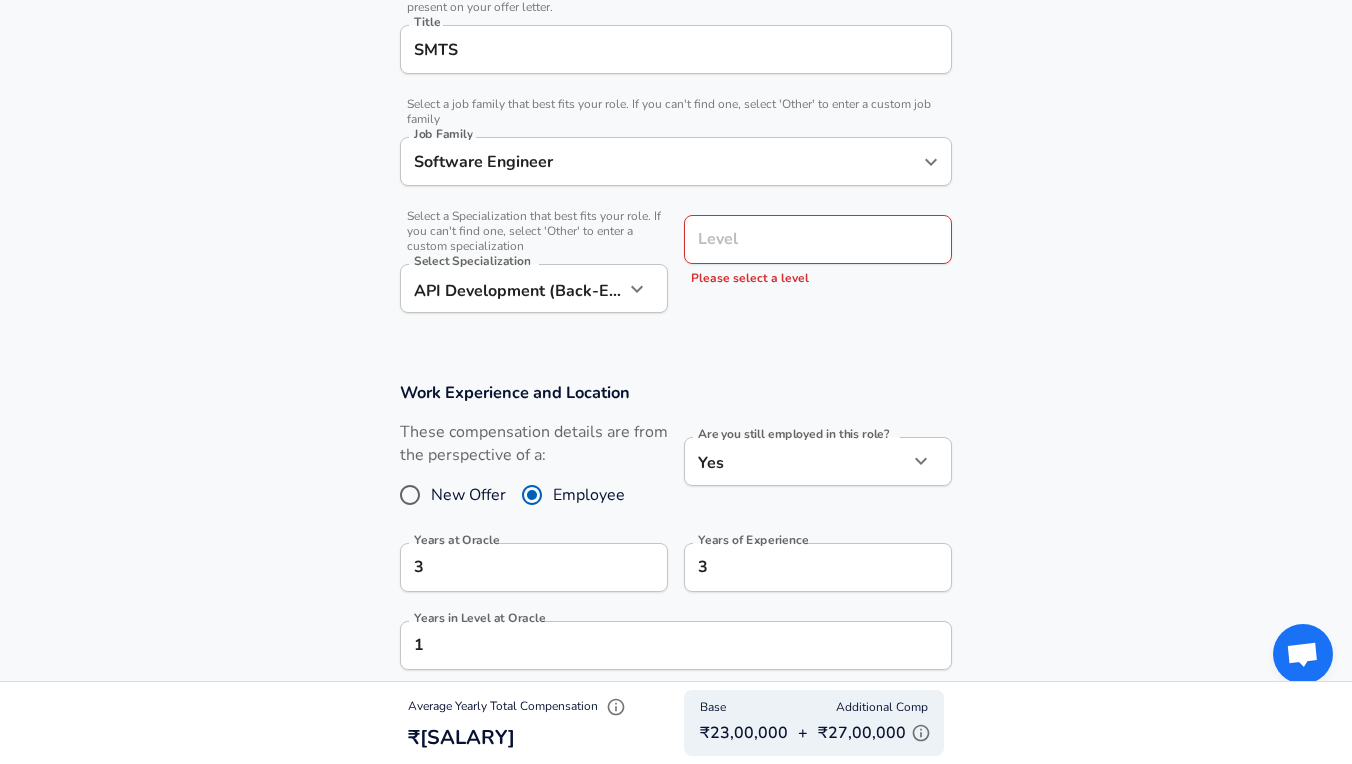 scroll, scrollTop: 477, scrollLeft: 1, axis: both 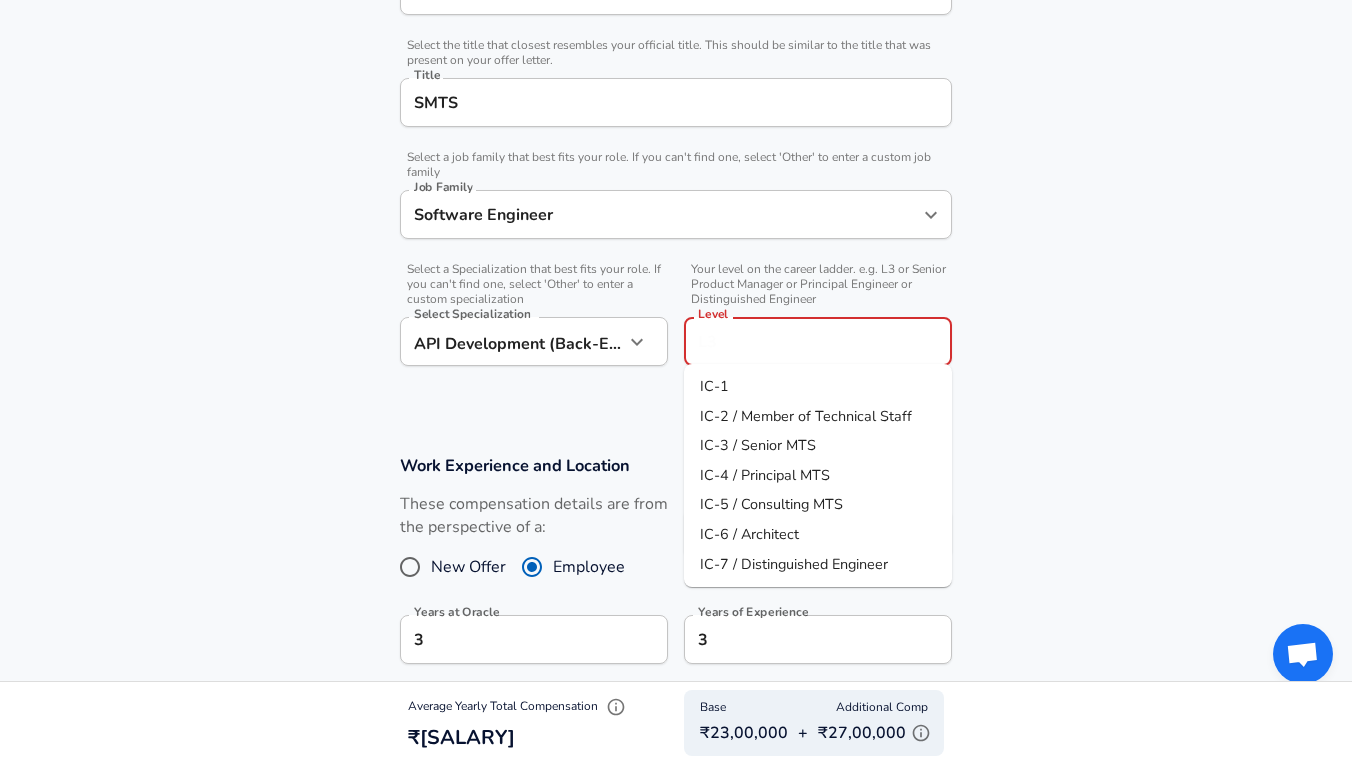 click on "Level" at bounding box center [818, 341] 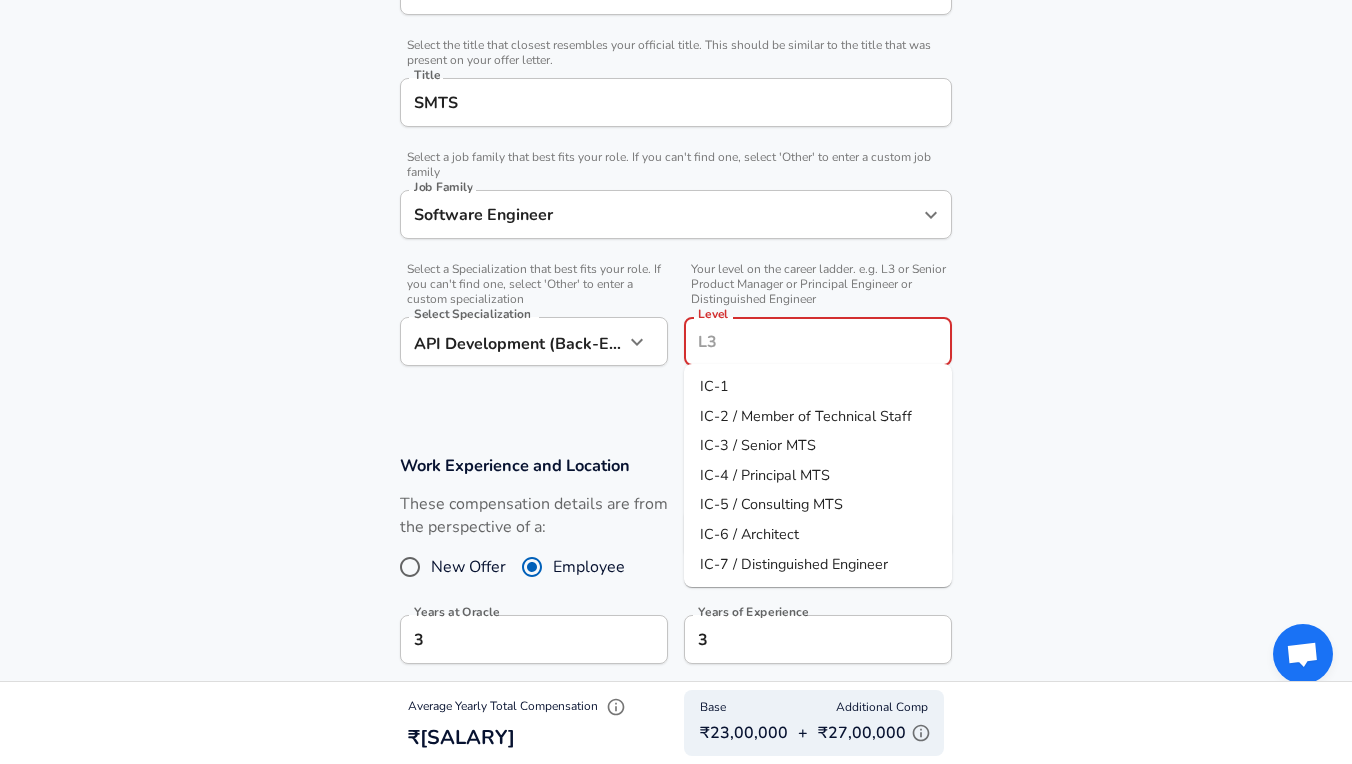 scroll, scrollTop: 517, scrollLeft: 0, axis: vertical 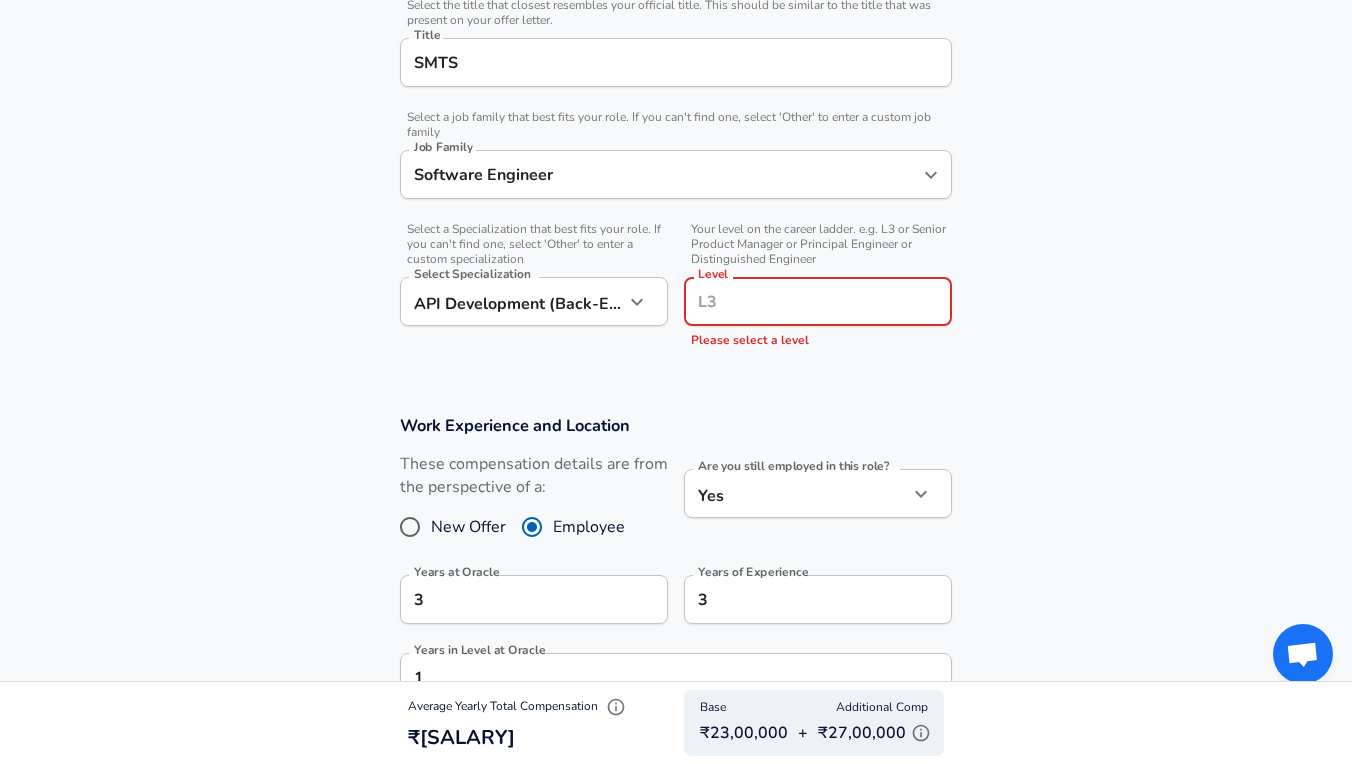 type on "L" 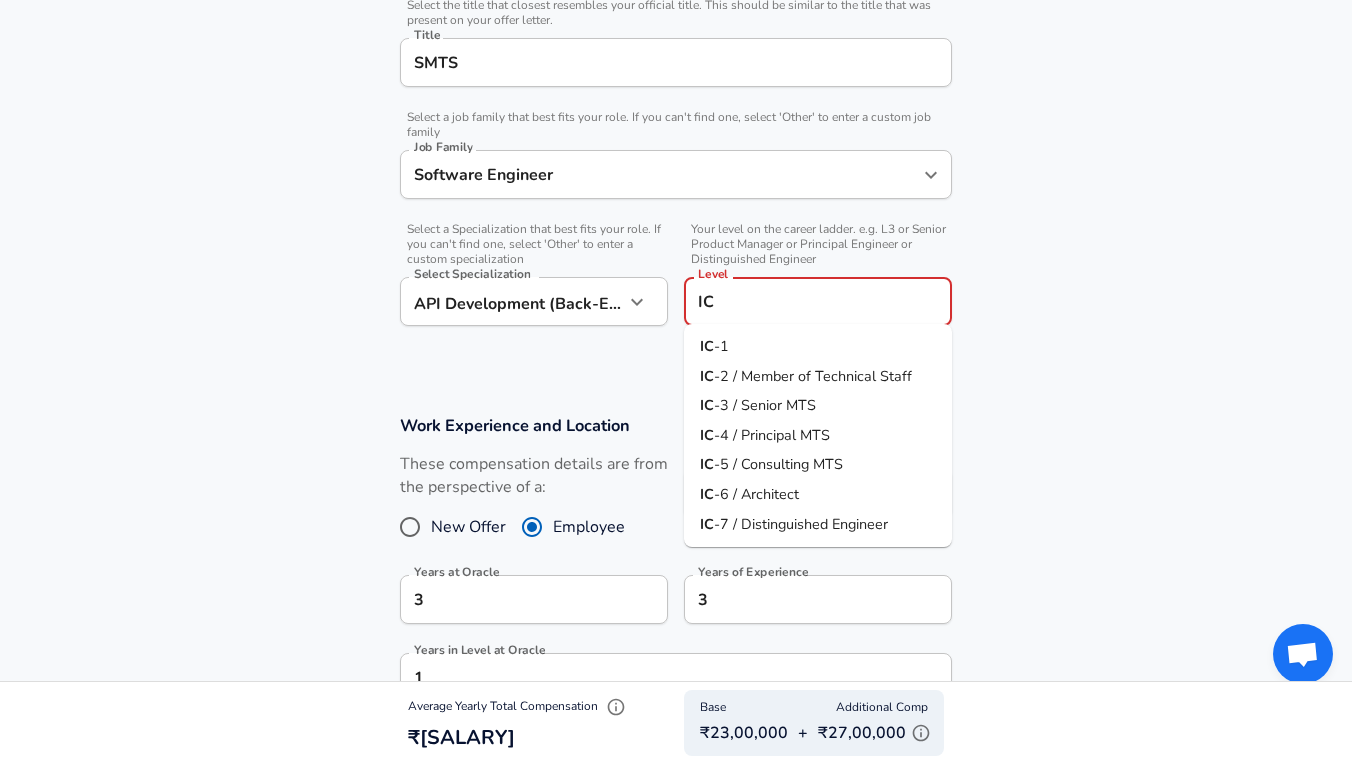 click on "-3 / Senior MTS" at bounding box center [765, 405] 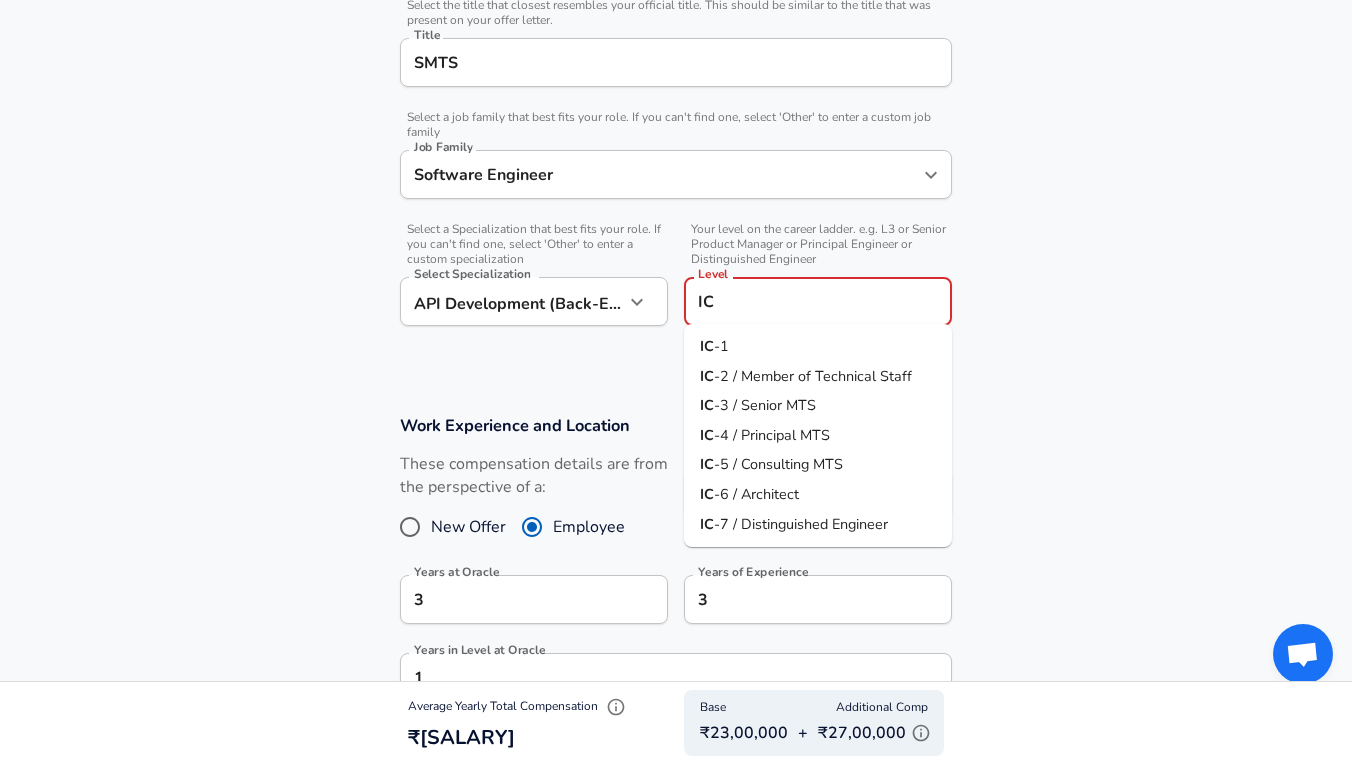 type on "IC-3 / Senior MTS" 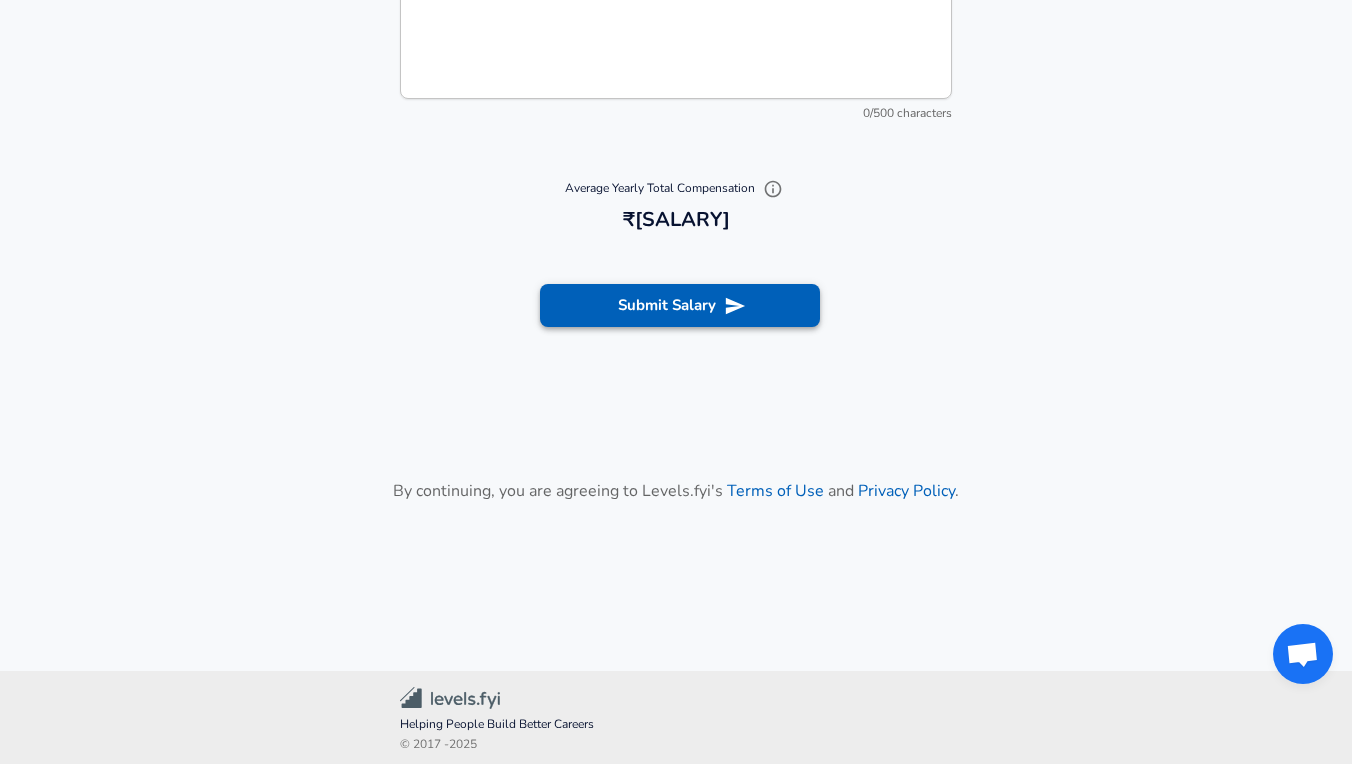 scroll, scrollTop: 2333, scrollLeft: 0, axis: vertical 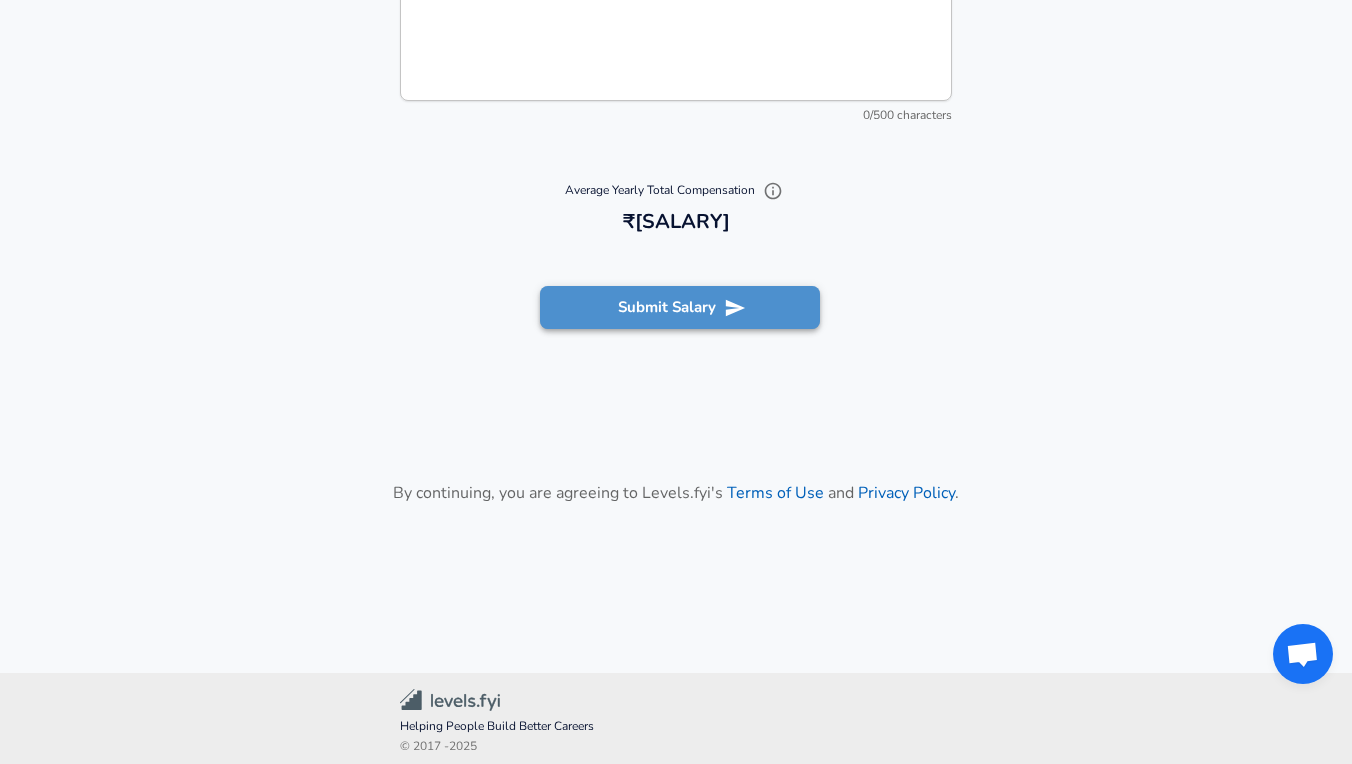 click on "Submit Salary" at bounding box center [680, 307] 